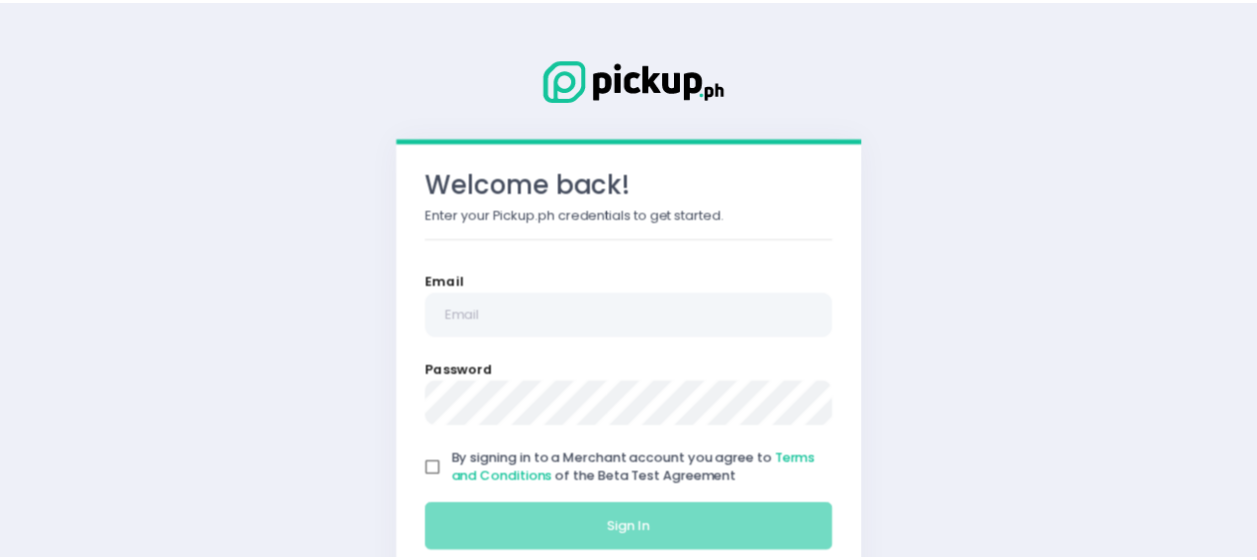 scroll, scrollTop: 0, scrollLeft: 0, axis: both 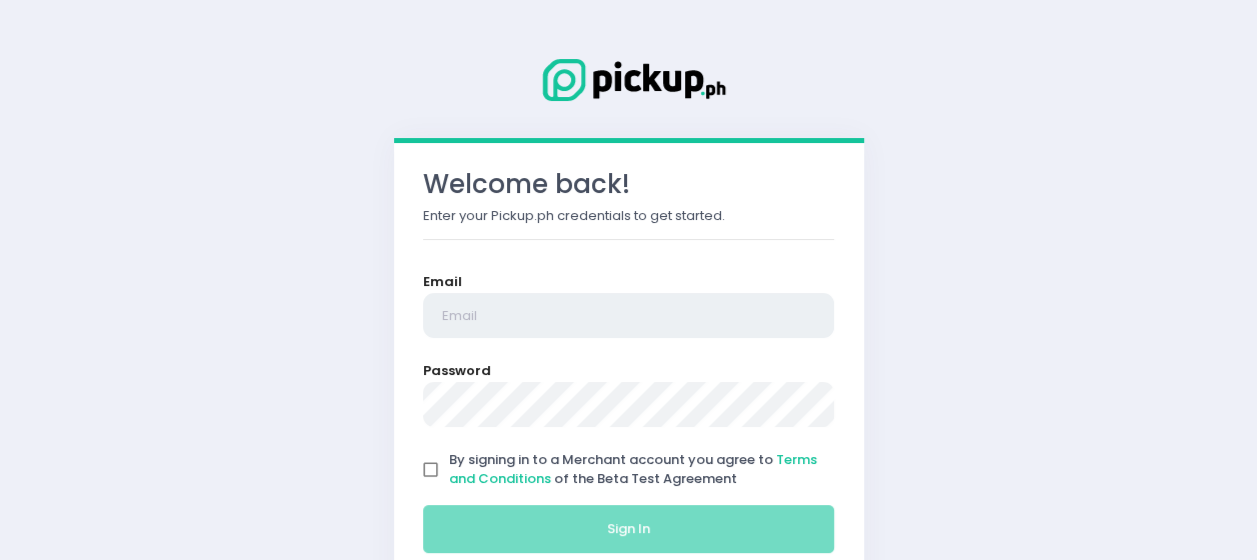 click at bounding box center [629, 316] 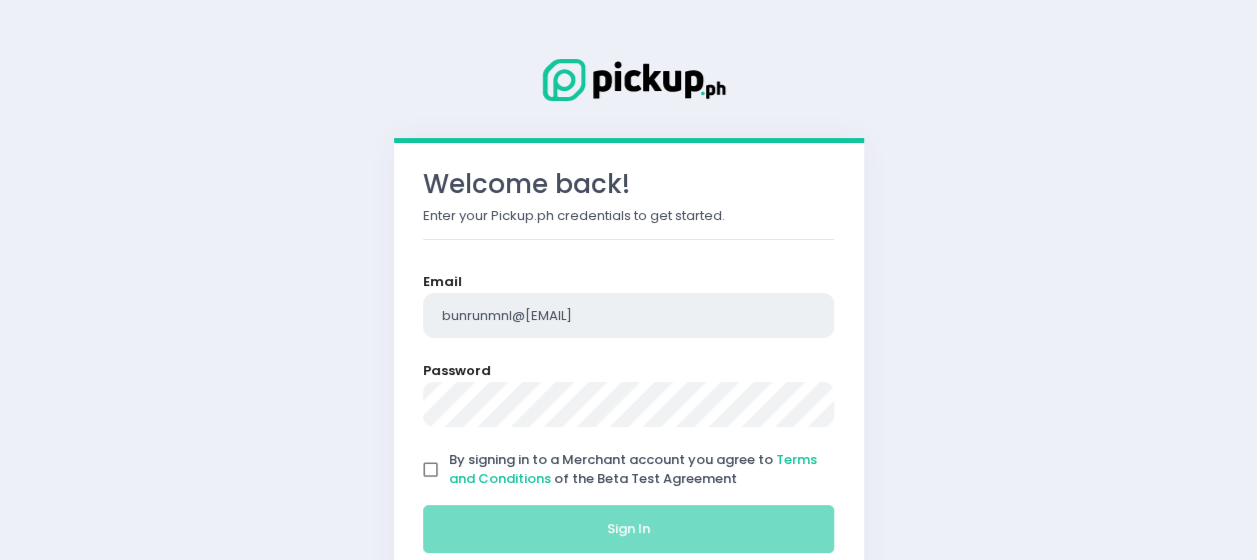 type on "pauladeasis@[EMAIL]" 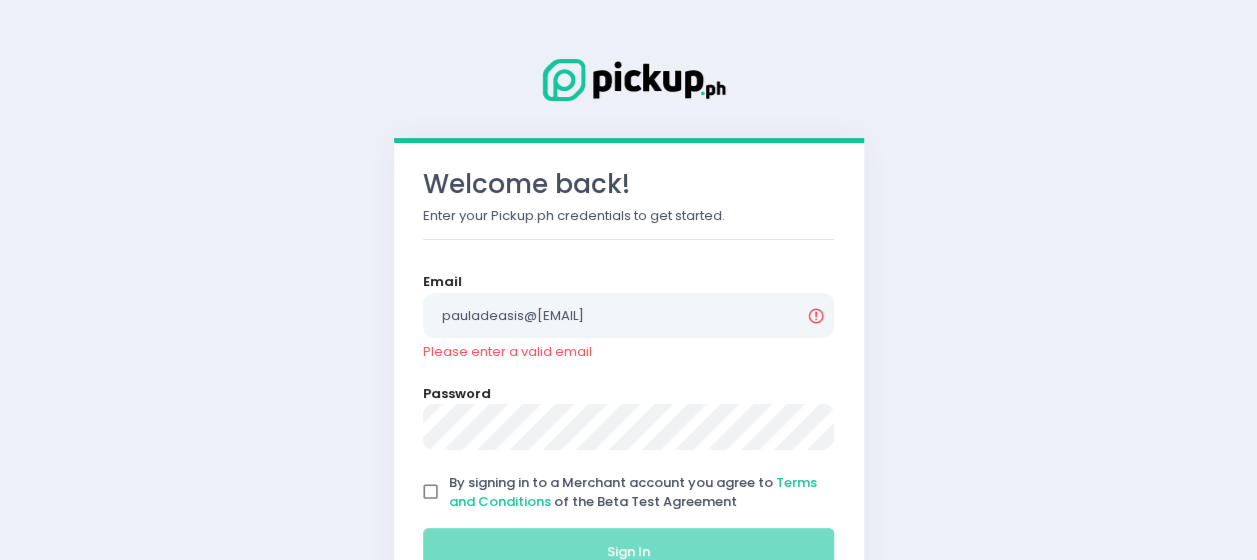 click on "By signing in to a Merchant account you agree to   Terms and Conditions   of the Beta Test Agreement" at bounding box center [431, 492] 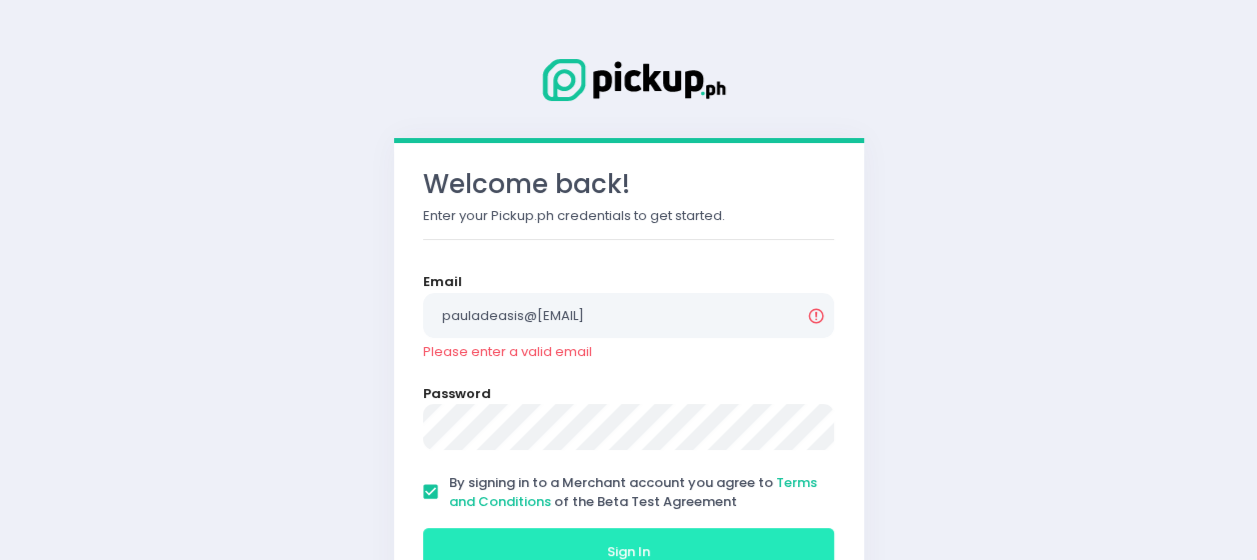 click on "Sign In" at bounding box center (629, 552) 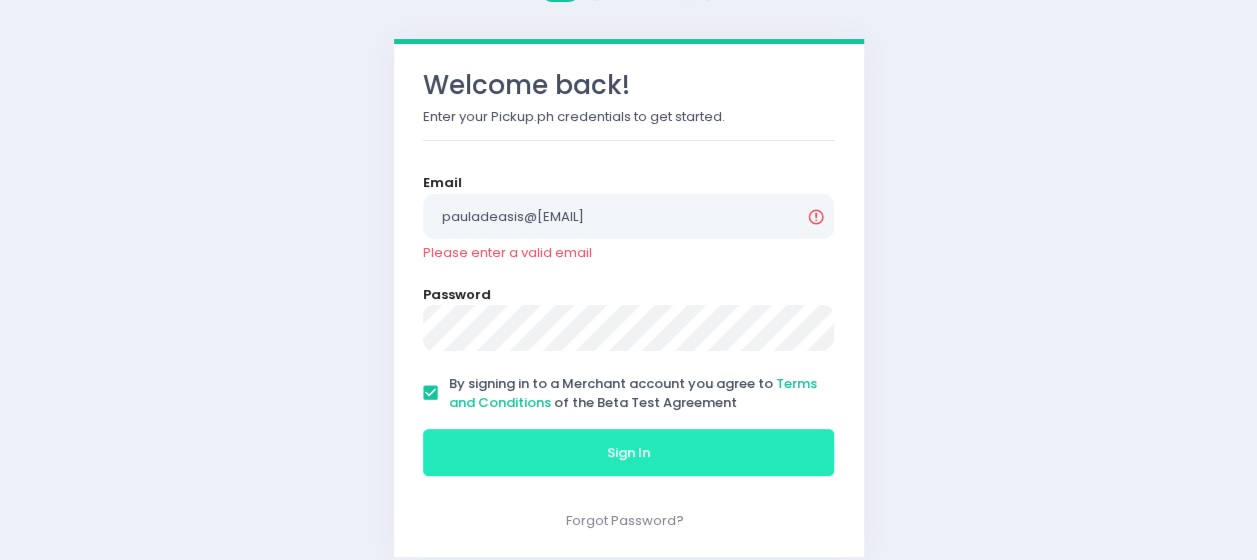 scroll, scrollTop: 100, scrollLeft: 0, axis: vertical 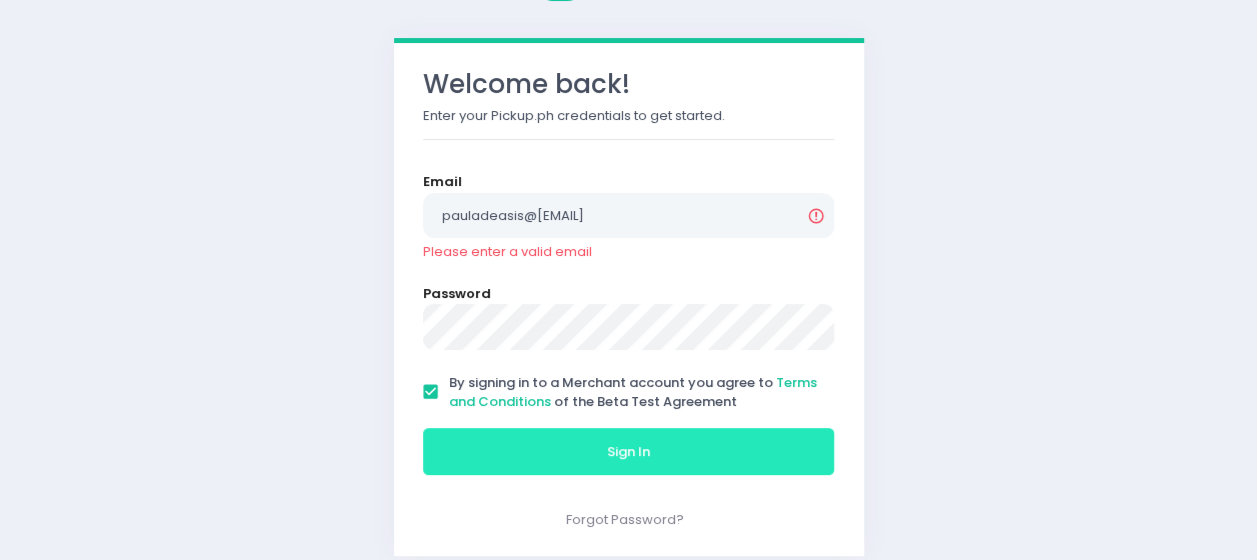 click on "Sign In" at bounding box center [629, 452] 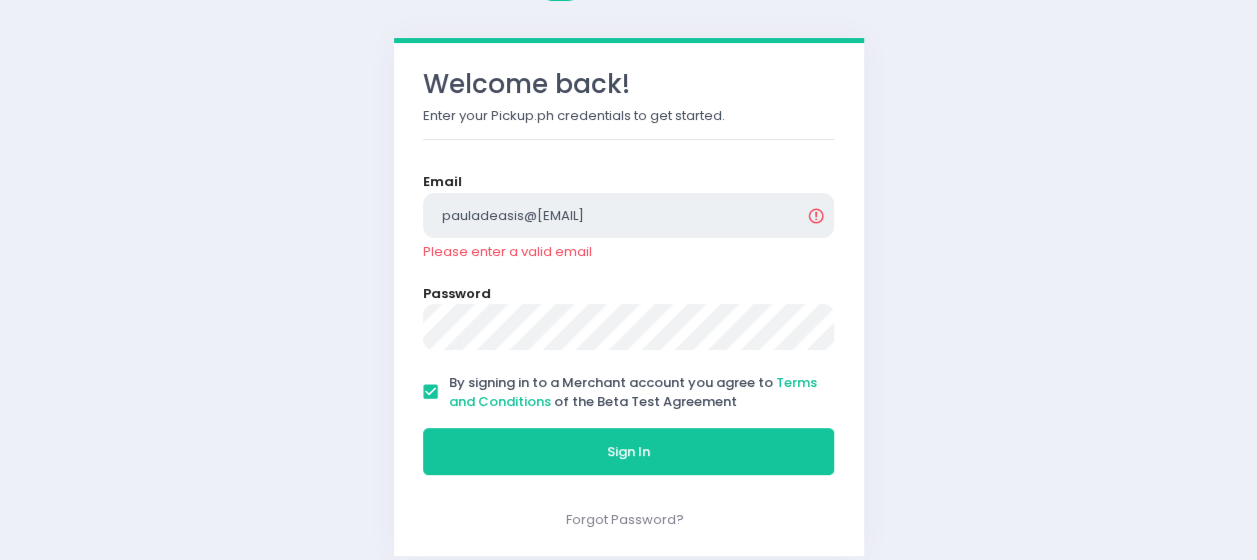 click on "pauladeasis@[EMAIL]" at bounding box center [629, 216] 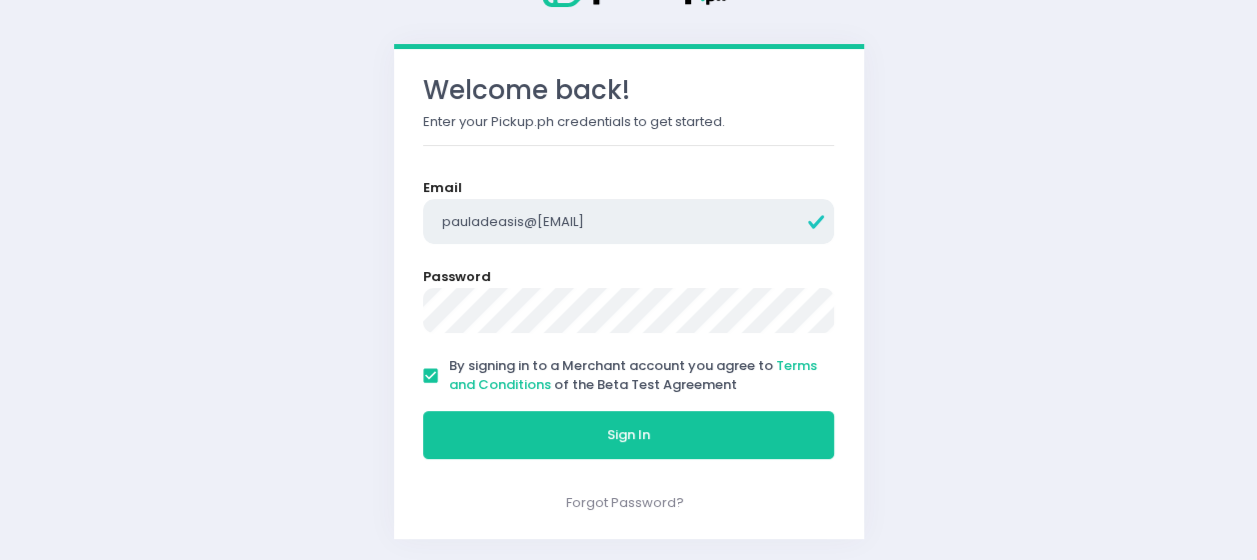 scroll, scrollTop: 100, scrollLeft: 0, axis: vertical 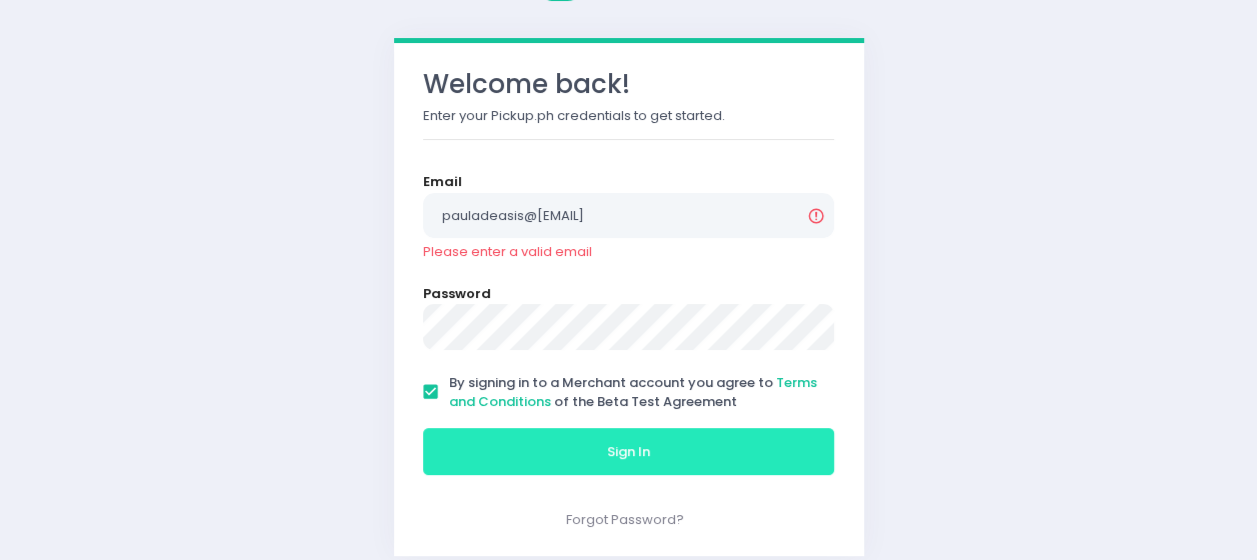 click on "Sign In" at bounding box center [629, 452] 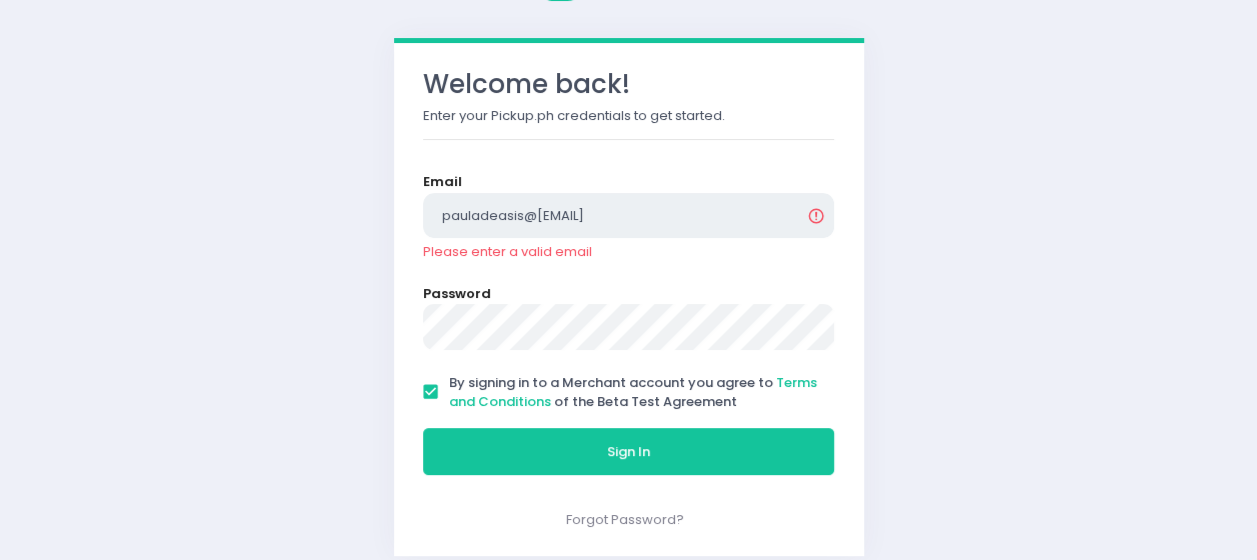 click on "pauladeasis@[EMAIL]" at bounding box center [629, 216] 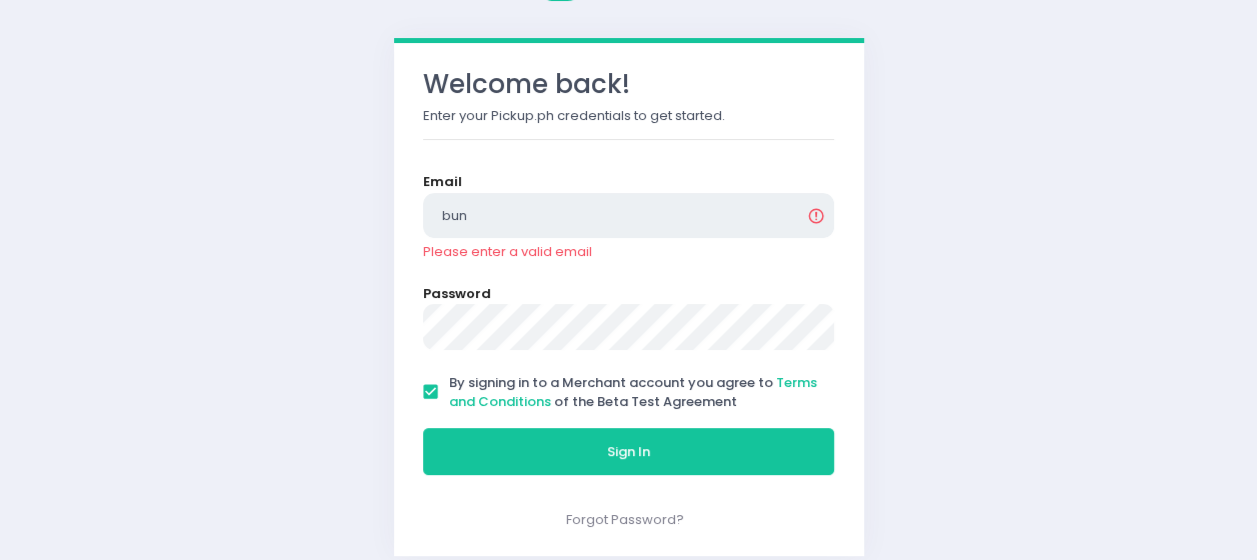 type on "bunrunmnl@[EMAIL]" 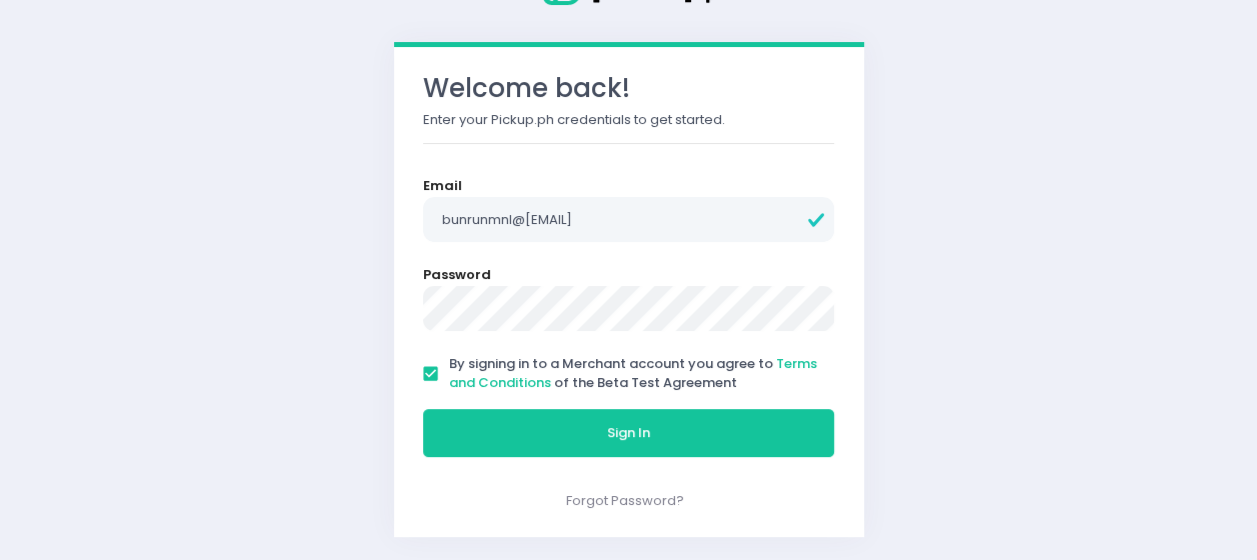 scroll, scrollTop: 94, scrollLeft: 0, axis: vertical 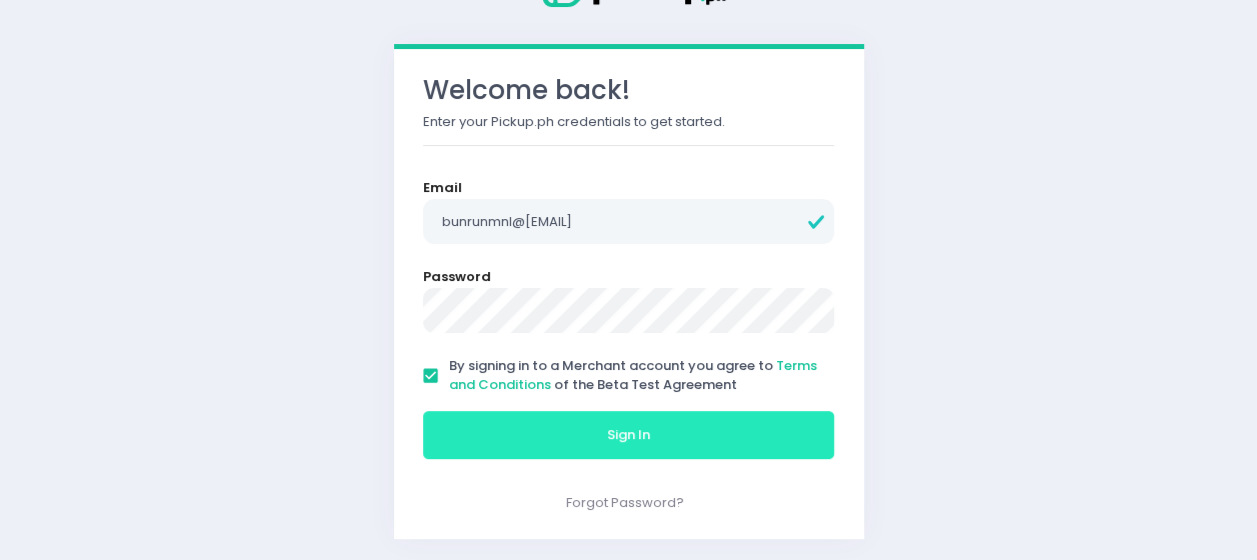 click on "Sign In" at bounding box center [628, 434] 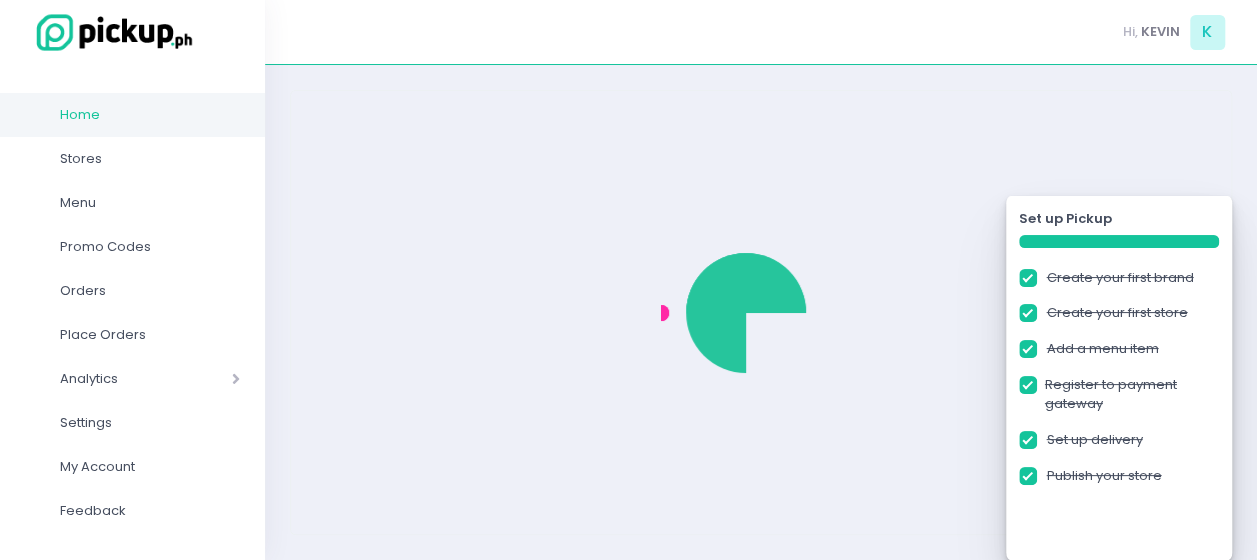 checkbox on "true" 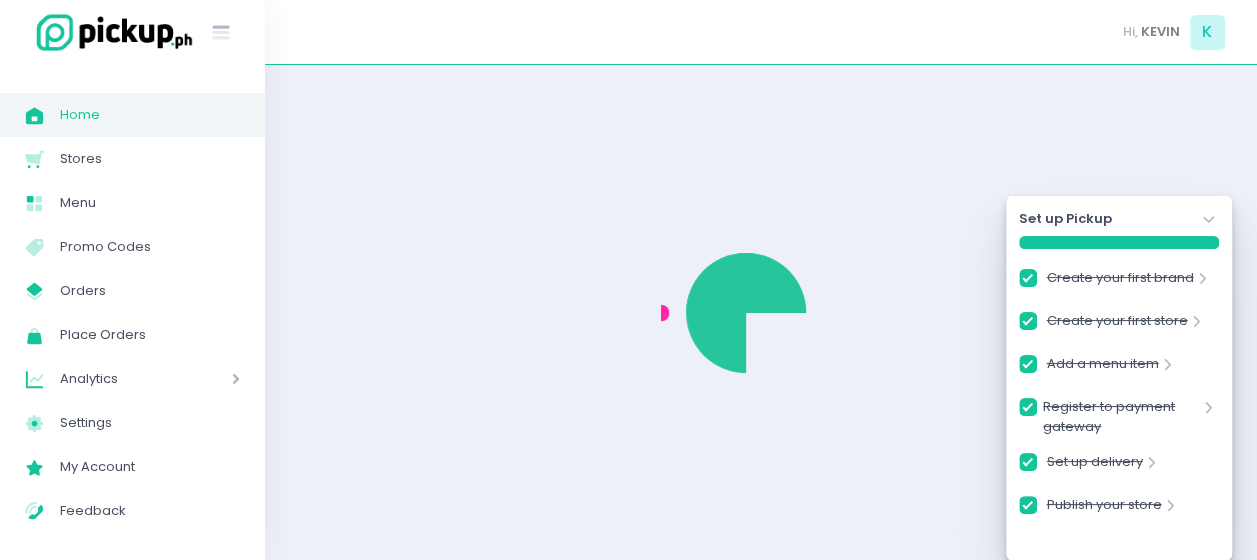 scroll, scrollTop: 0, scrollLeft: 0, axis: both 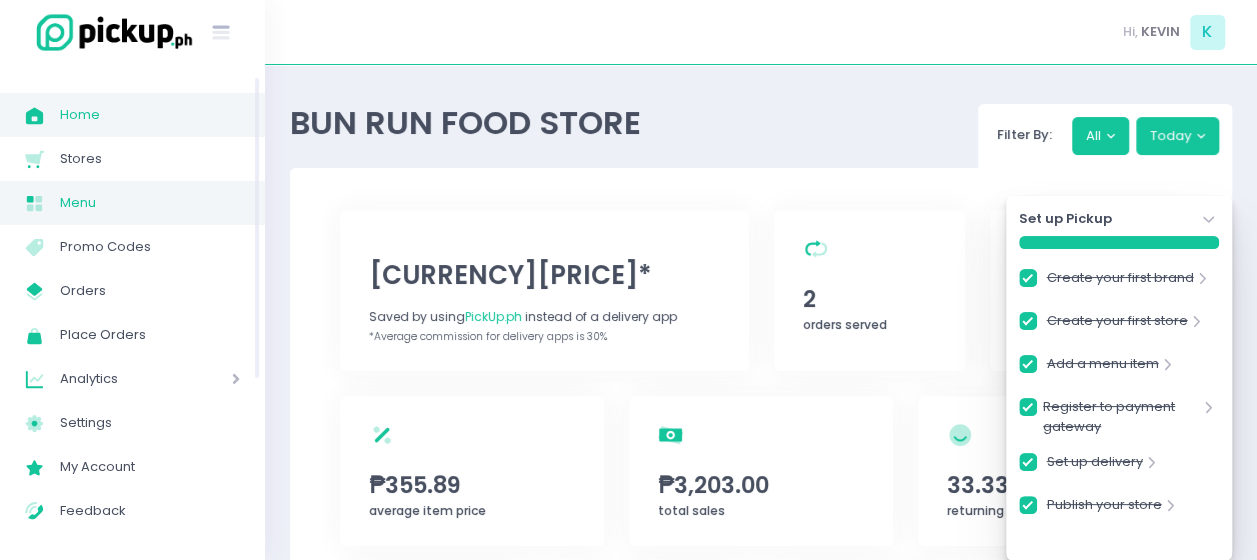 click on "Menu" at bounding box center [150, 203] 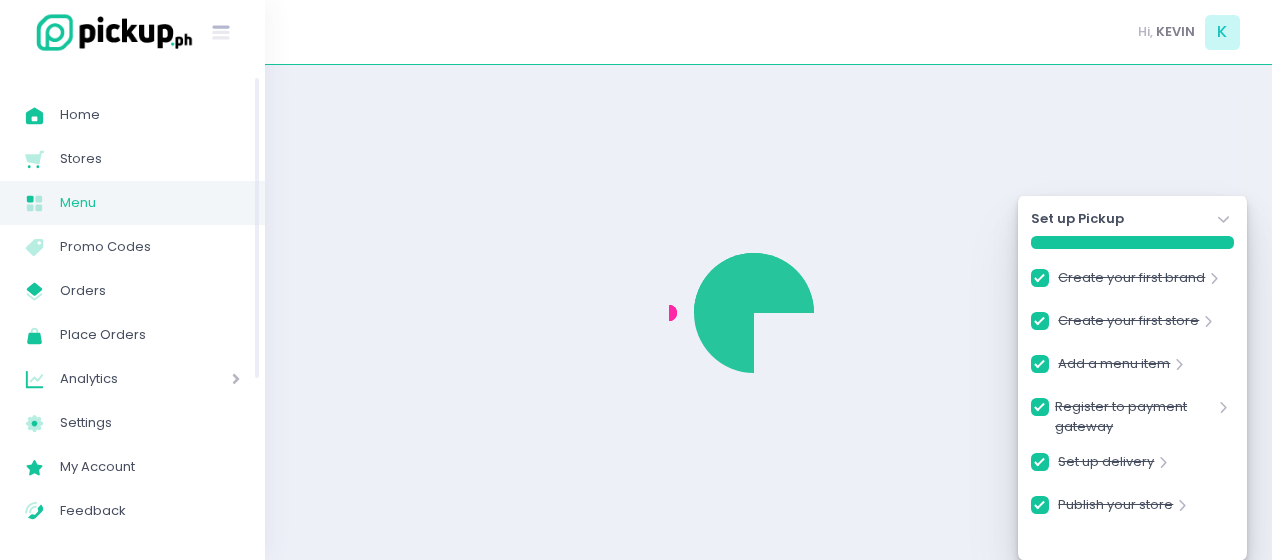 checkbox on "true" 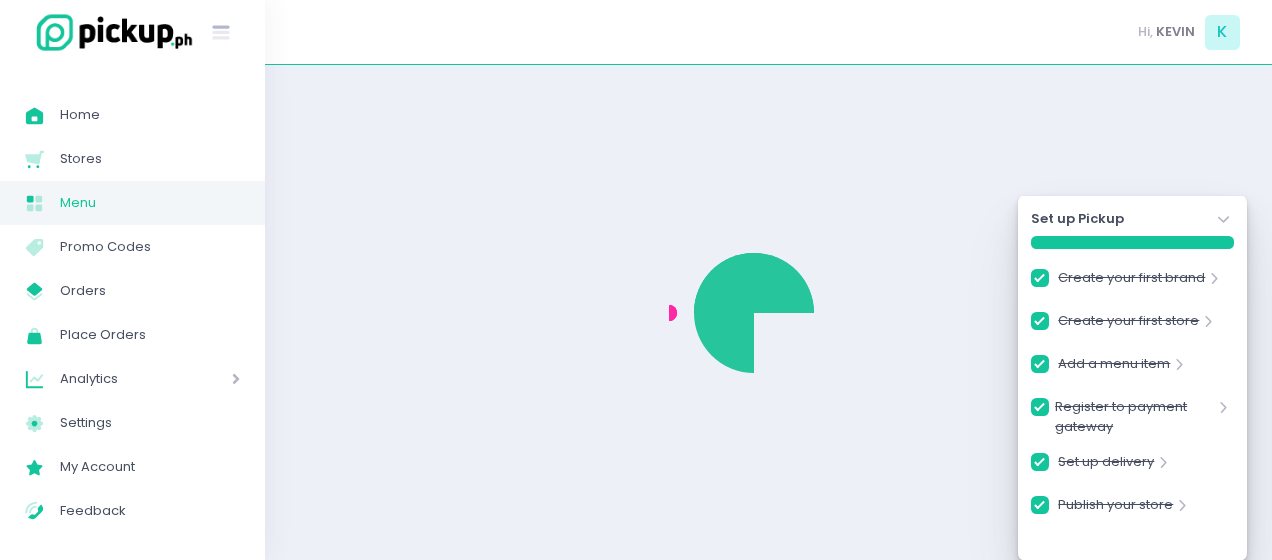 checkbox on "true" 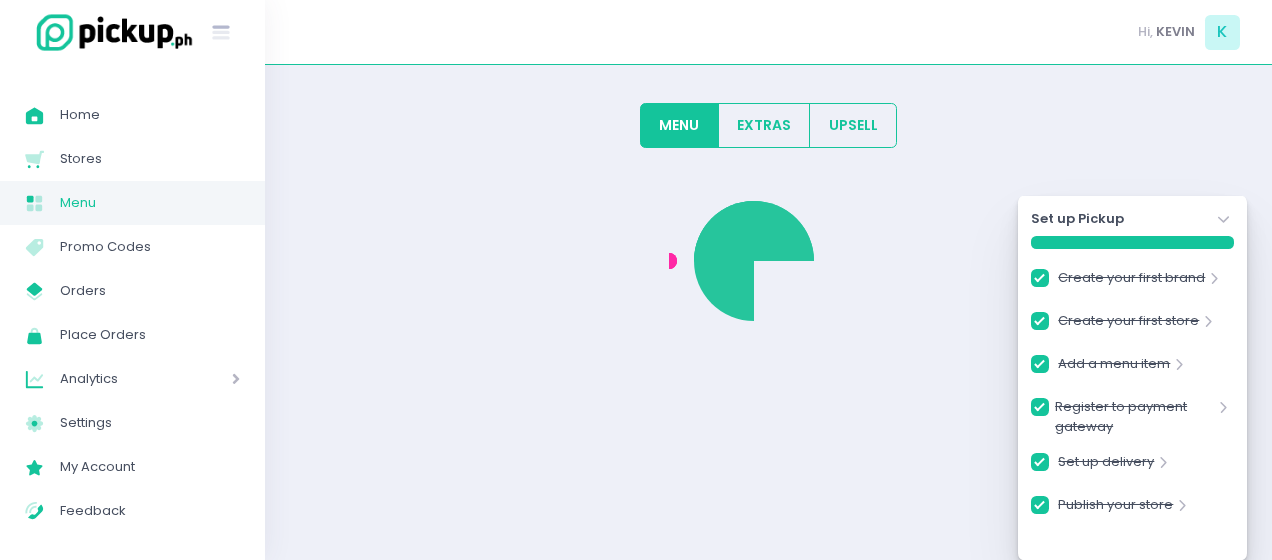checkbox on "true" 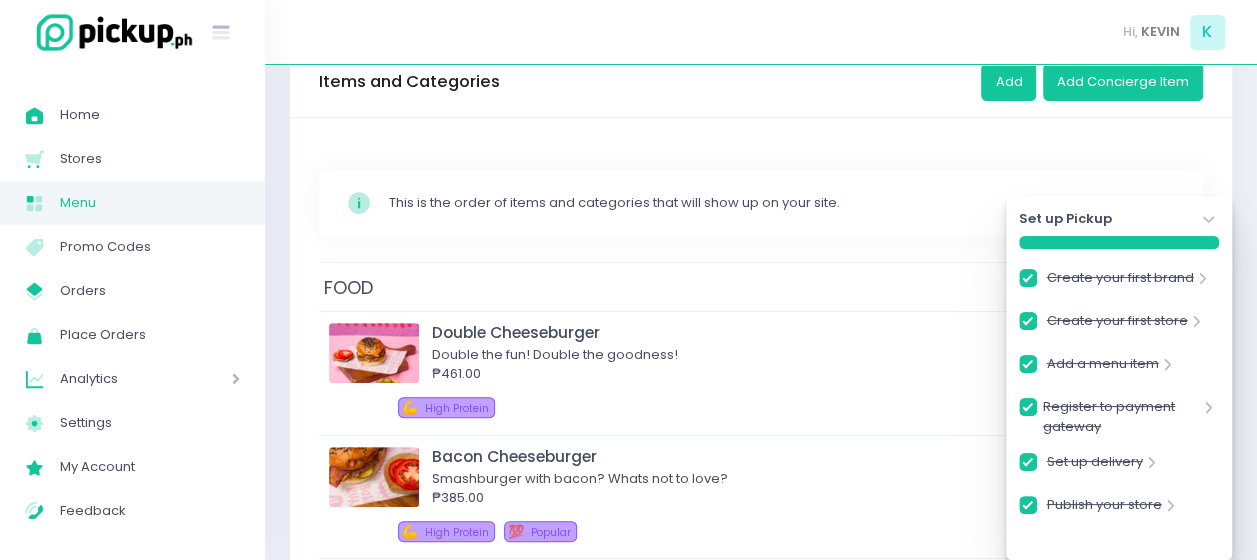 scroll, scrollTop: 36, scrollLeft: 0, axis: vertical 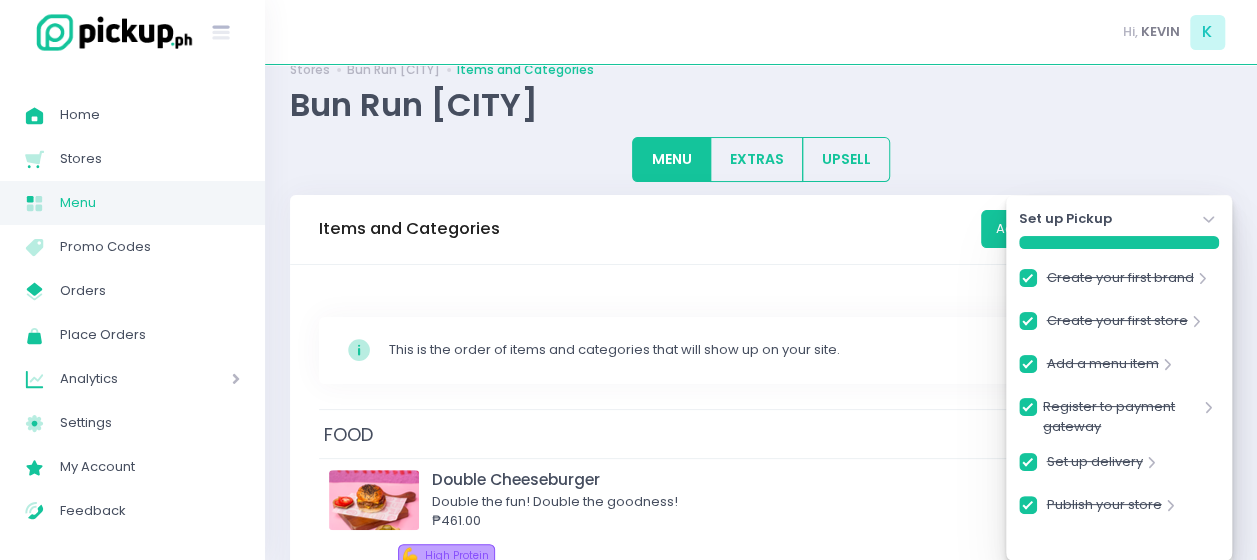 click on "Stockholm-icons / Navigation / Angle-down Created with Sketch." 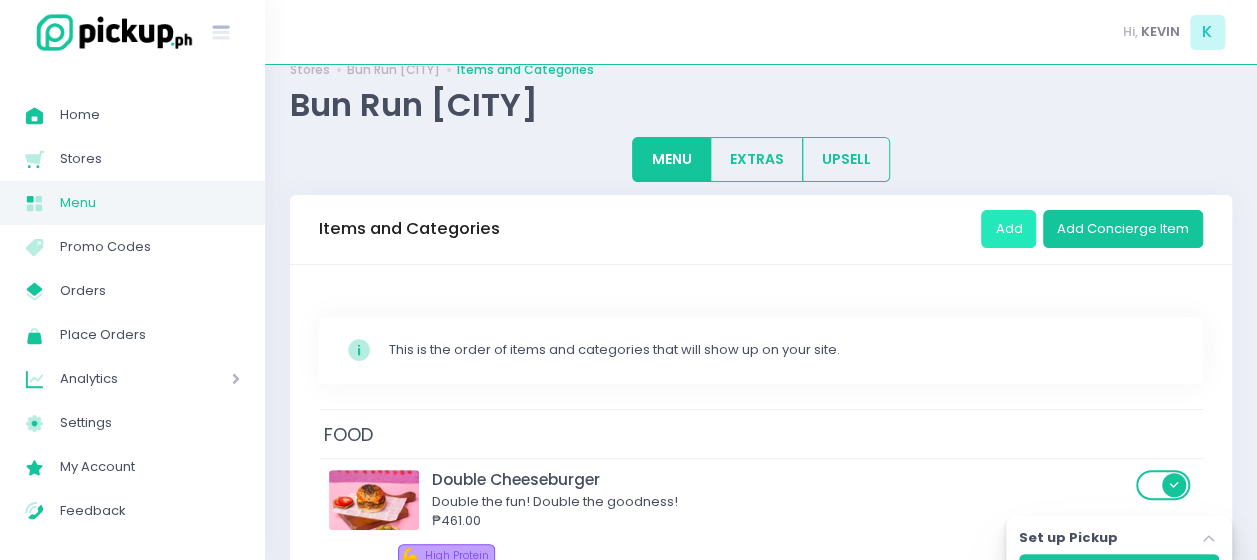 click on "Add" at bounding box center (1008, 229) 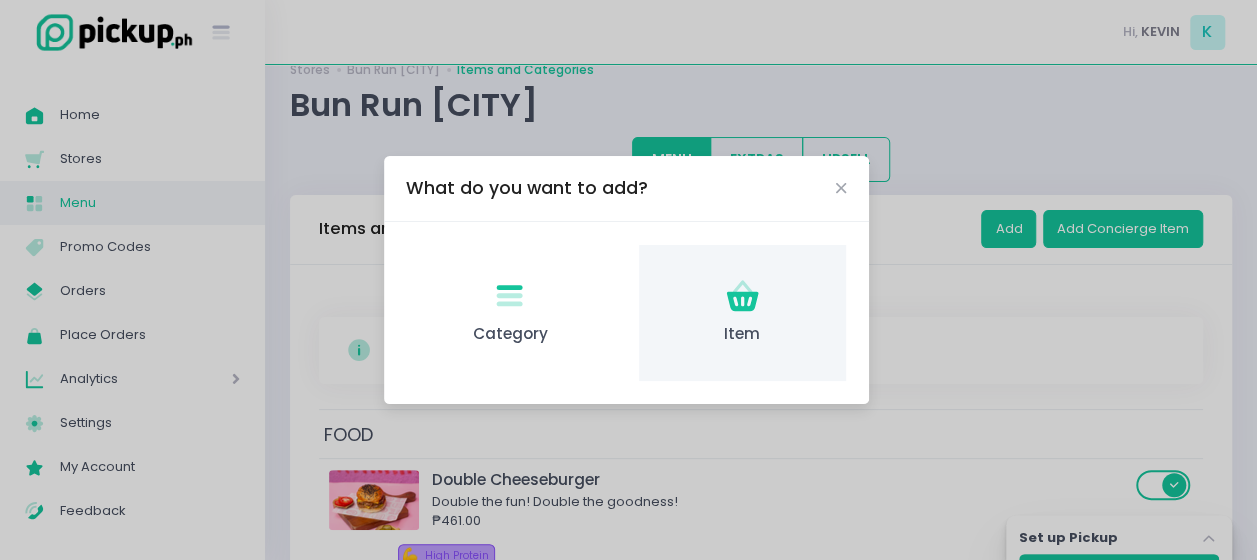 click on "Item Created with Sketch. Item" at bounding box center (742, 313) 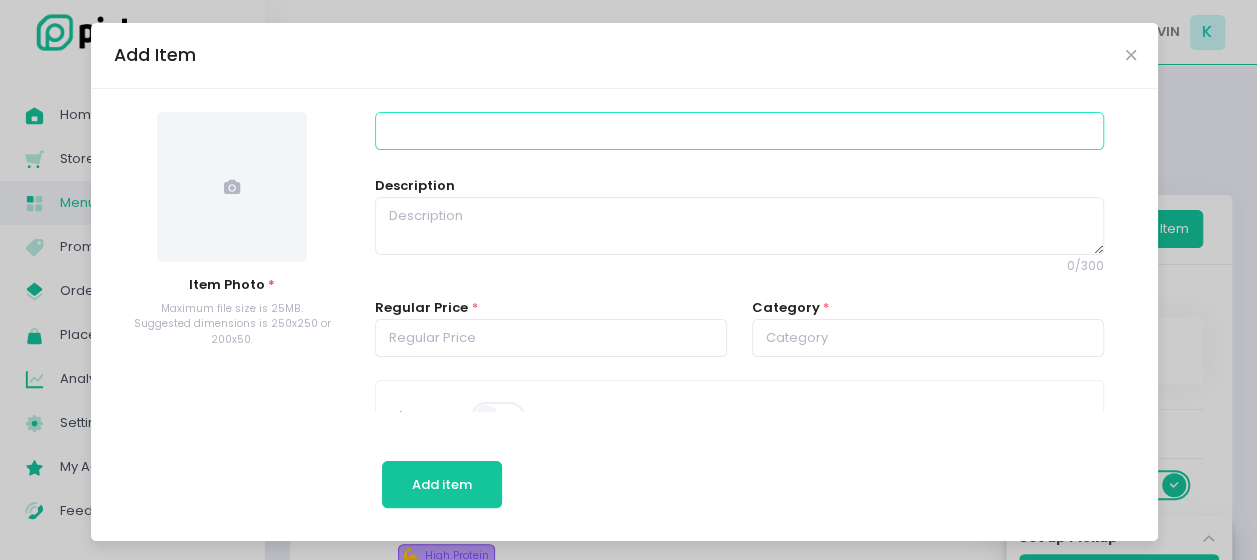 click at bounding box center [739, 131] 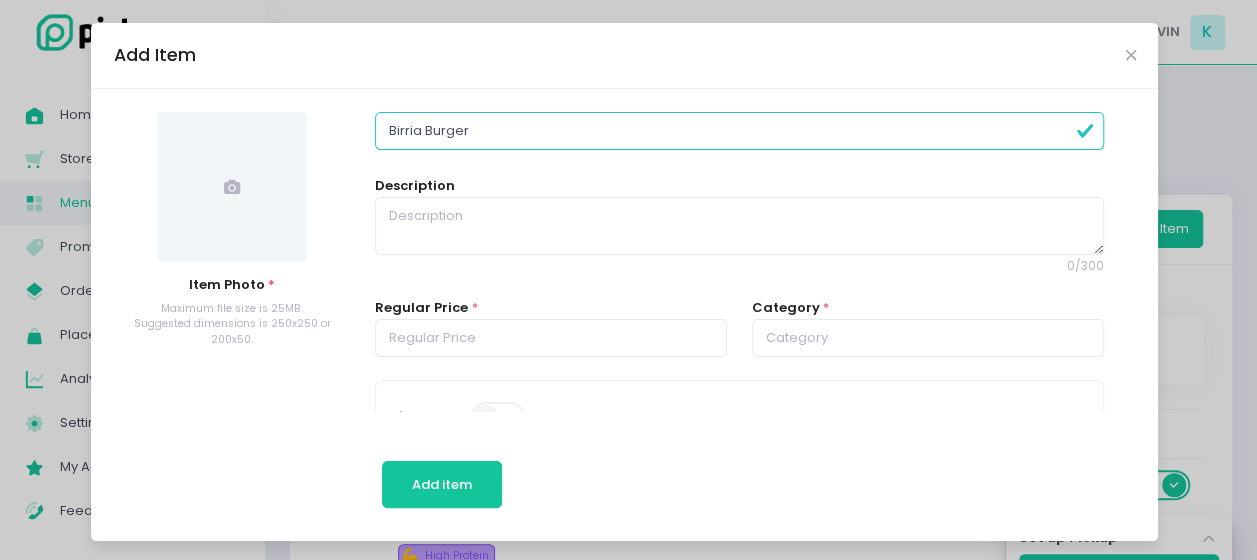 type on "Birria Burger" 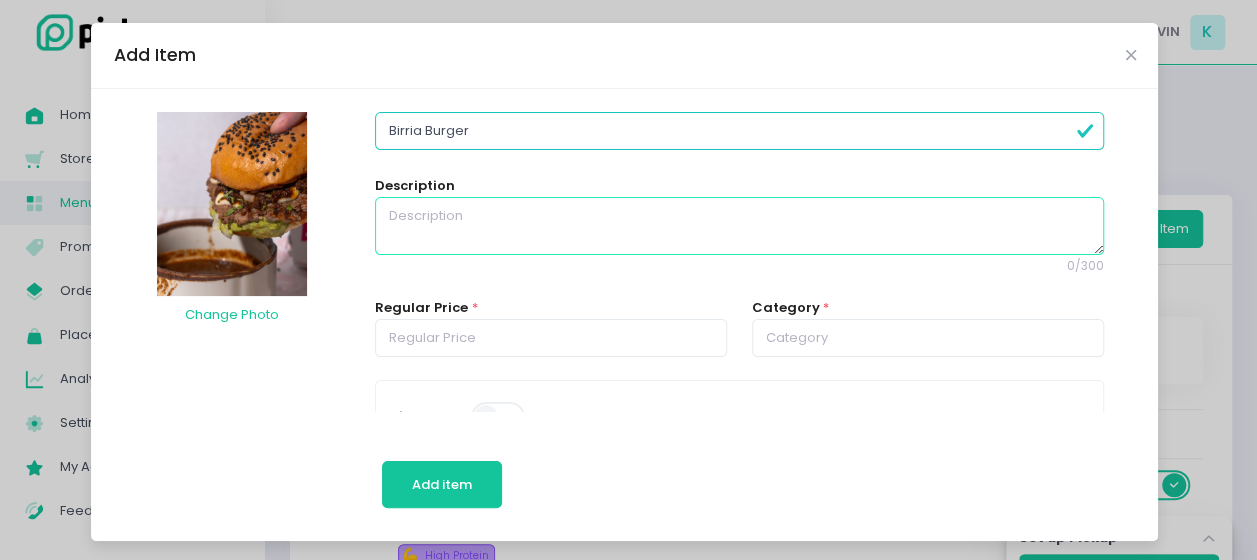 click at bounding box center [739, 226] 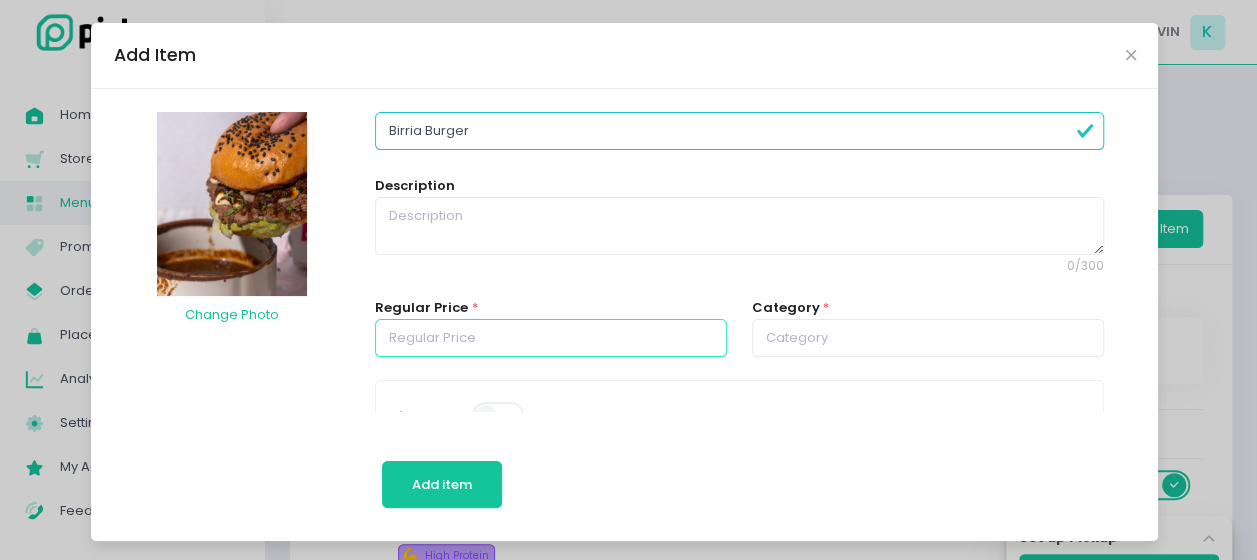 click at bounding box center [551, 338] 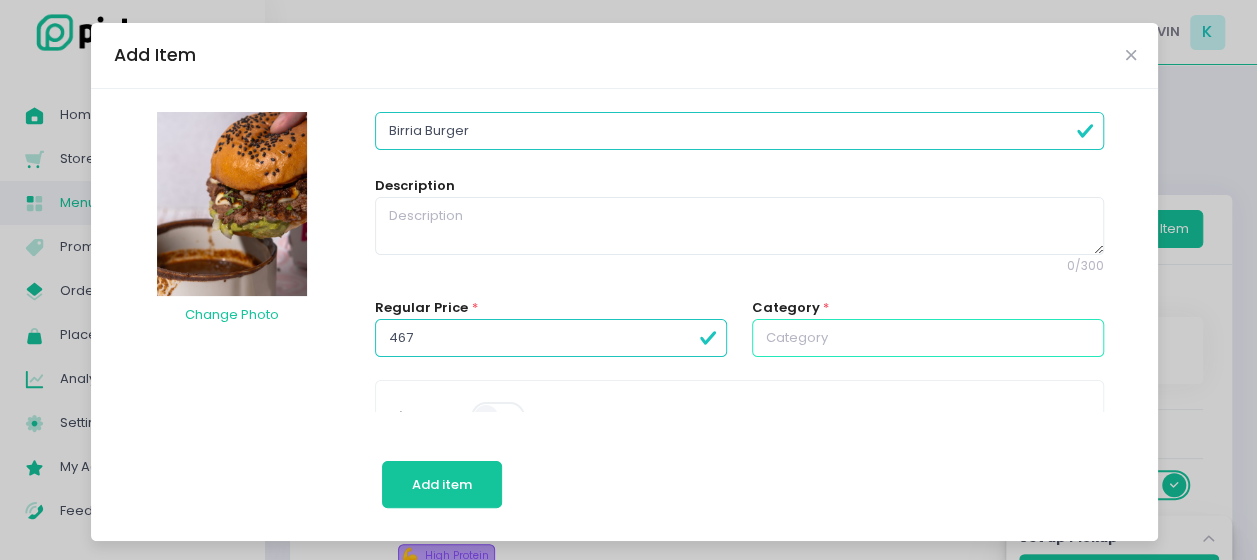 type on "467.00" 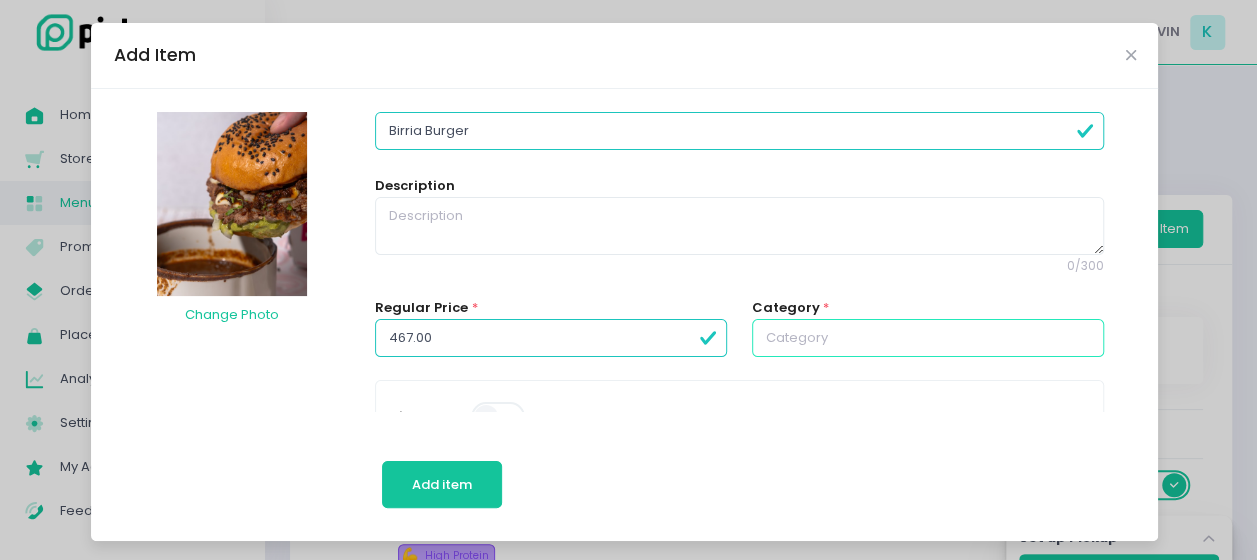 click at bounding box center [928, 338] 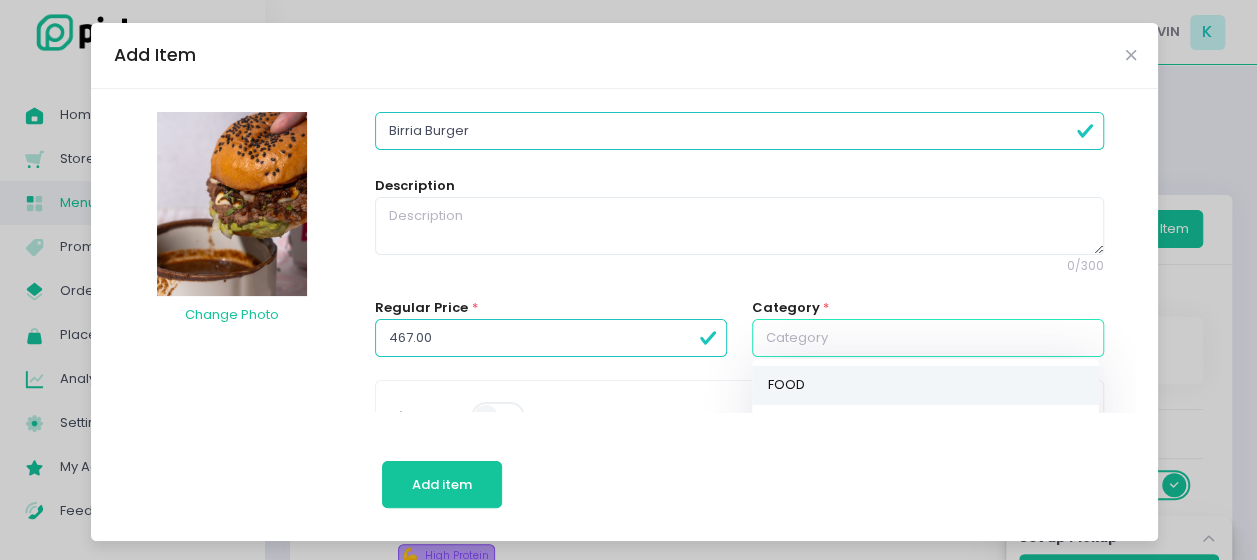 click on "FOOD" at bounding box center (925, 385) 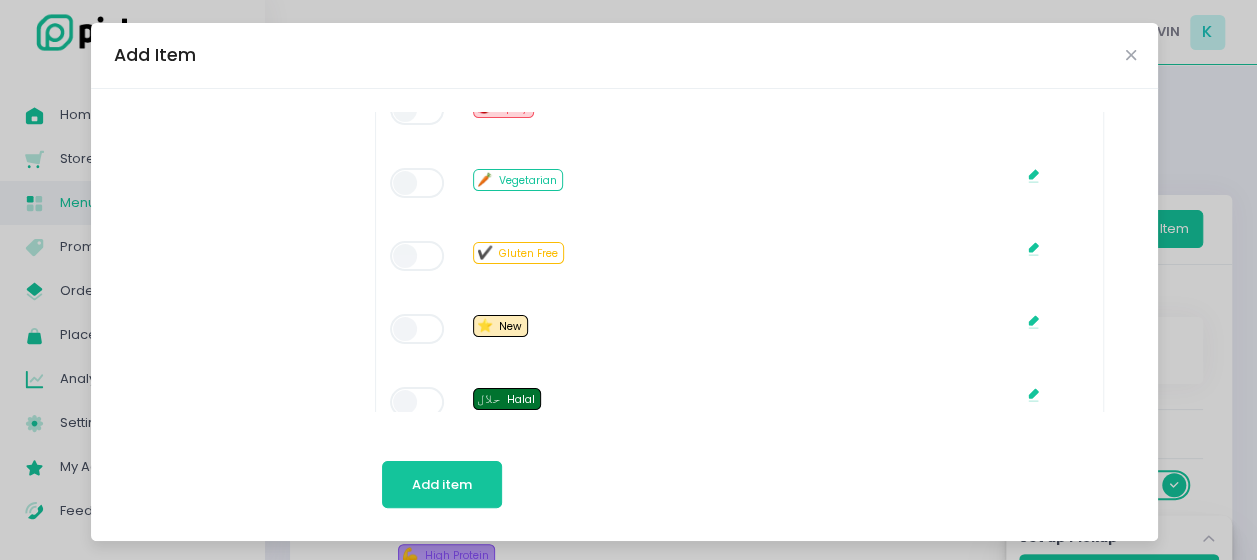 scroll, scrollTop: 1389, scrollLeft: 0, axis: vertical 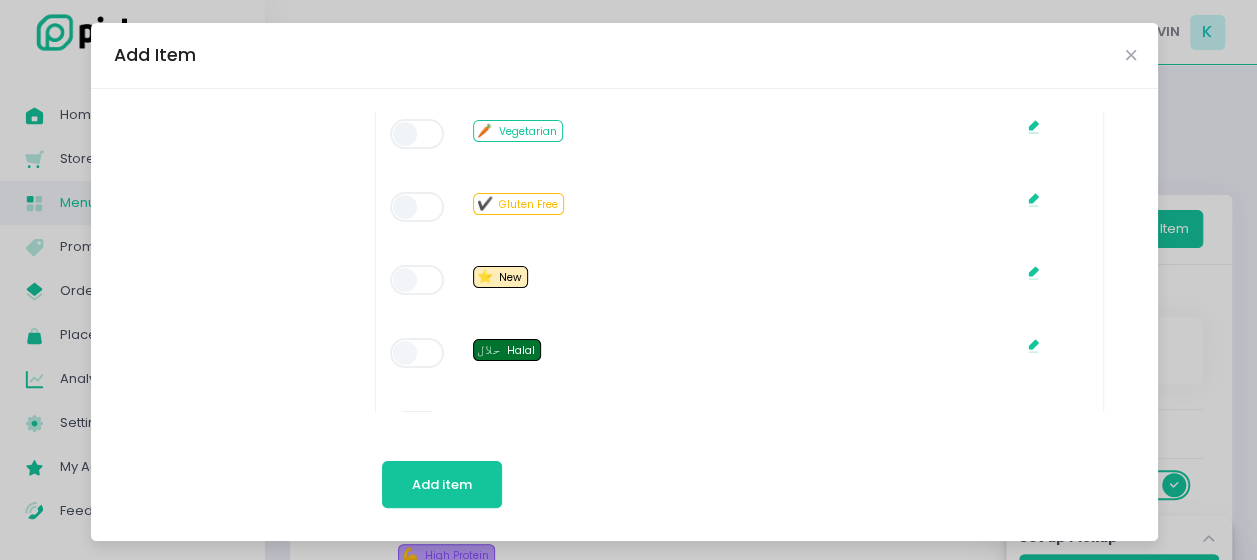 click on "💯 Popular Stockholm-icons / Design / Edit Created with Sketch. 🥗 Vegan Stockholm-icons / Design / Edit Created with Sketch. 🧀 Dairy Free Stockholm-icons / Design / Edit Created with Sketch. 🌶️ Spicy Stockholm-icons / Design / Edit Created with Sketch. 🥕 Vegetarian Stockholm-icons / Design / Edit Created with Sketch. ✔️ Gluten Free Stockholm-icons / Design / Edit Created with Sketch. ⭐ New Stockholm-icons / Design / Edit Created with Sketch. حلال Halal Stockholm-icons / Design / Edit Created with Sketch. 🏋️‍♀️ Low Calorie Stockholm-icons / Design / Edit Created with Sketch. 🌿 Low Carbohydrate Stockholm-icons / Design / Edit Created with Sketch. 💪 High Protein Stockholm-icons / Design / Edit Created with Sketch. ❤️ Low Cholesterol  Stockholm-icons / Design / Edit Created with Sketch. 🥑 Keto  Stockholm-icons / Design / Edit Created with Sketch." at bounding box center (739, 283) 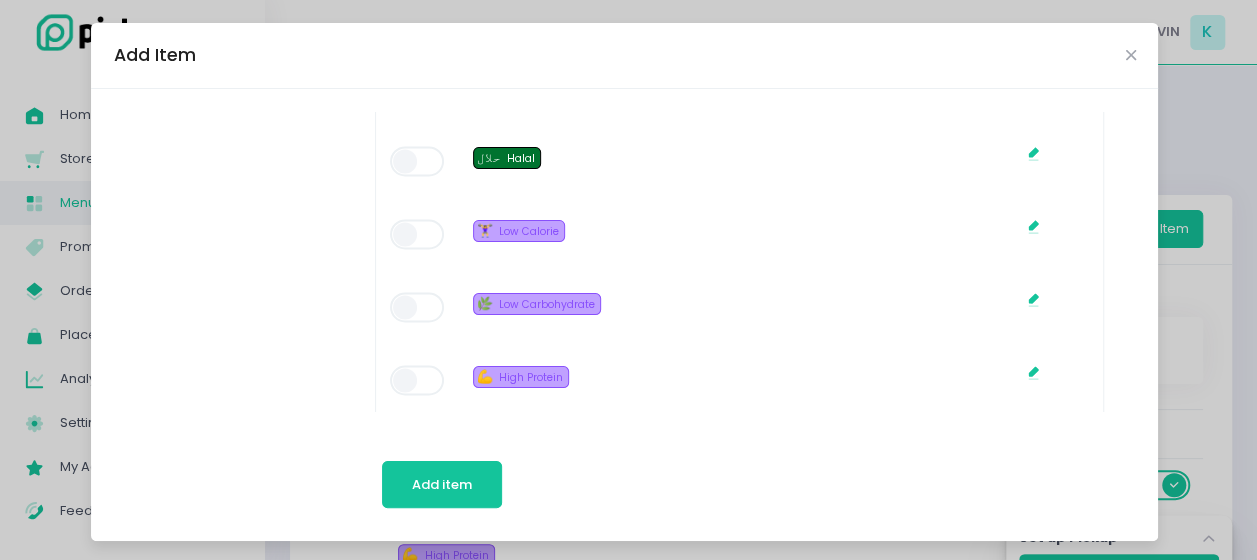 scroll, scrollTop: 1747, scrollLeft: 0, axis: vertical 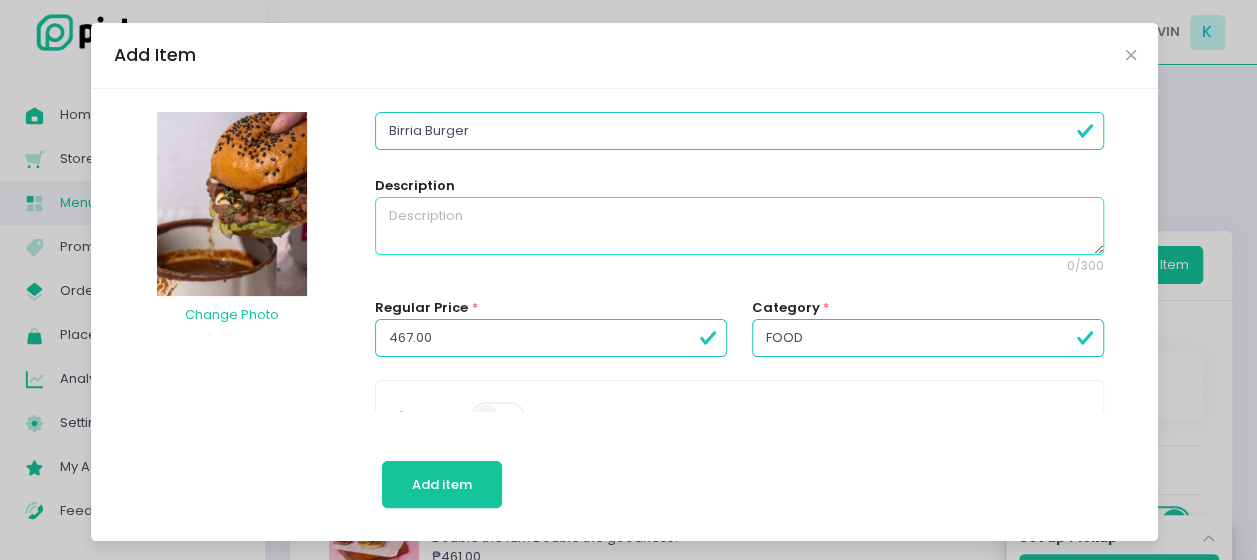 click at bounding box center (739, 226) 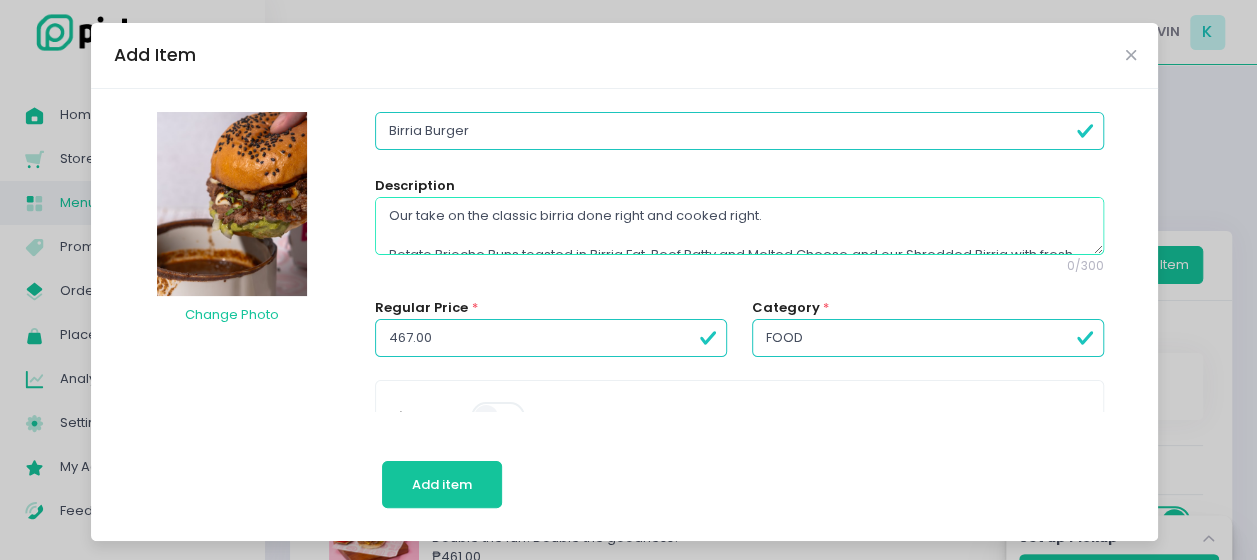 scroll, scrollTop: 30, scrollLeft: 0, axis: vertical 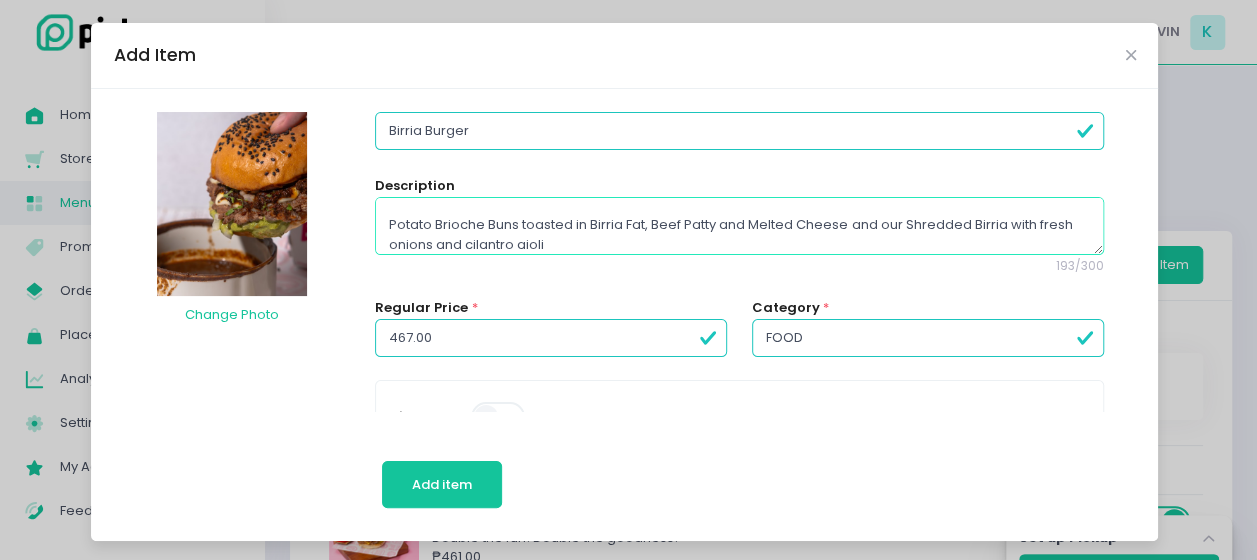 click on "Our take on the classic birria done right and cooked right.
Potato Brioche Buns toasted in Birria Fat, Beef Patty and Melted Cheese and our Shredded Birria with fresh onions and cilantro aioli" at bounding box center [739, 226] 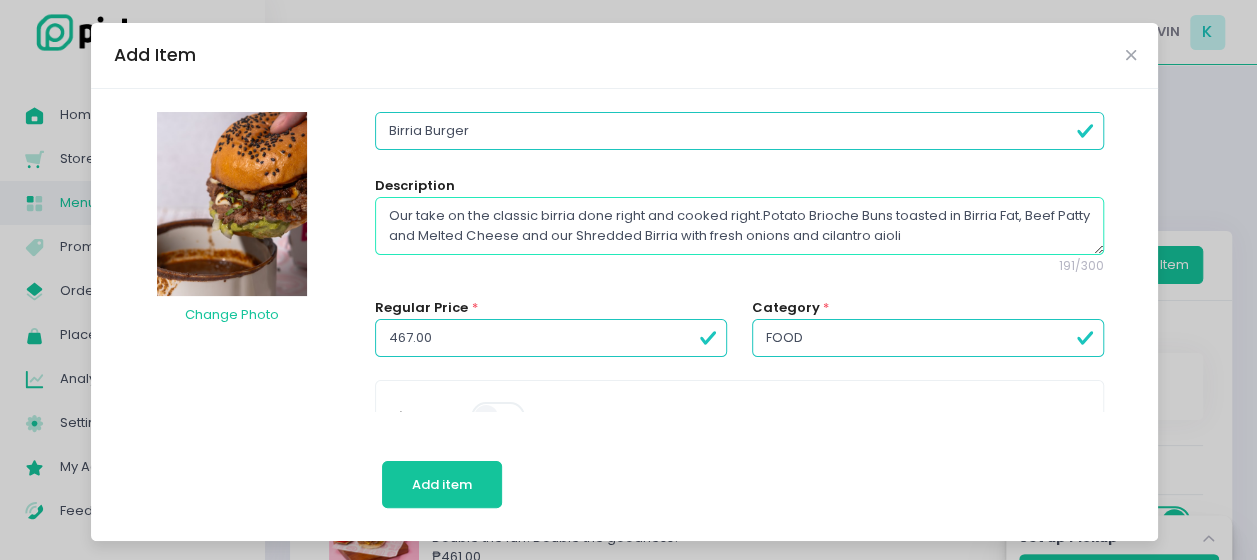 scroll, scrollTop: 0, scrollLeft: 0, axis: both 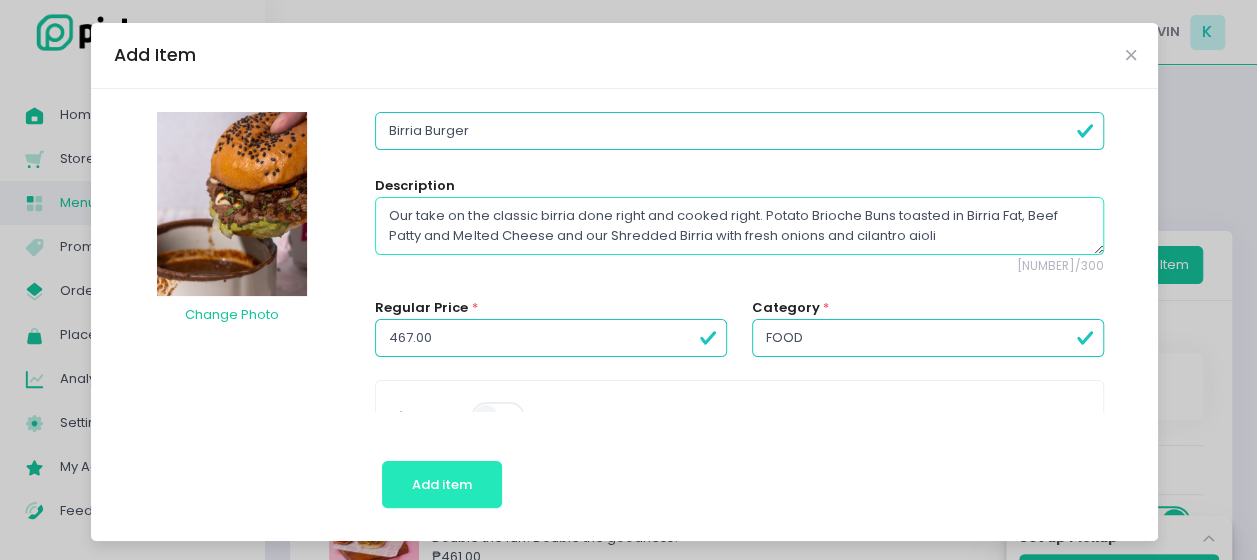 type on "Our take on the classic birria done right and cooked right. Potato Brioche Buns toasted in Birria Fat, Beef Patty and Melted Cheese and our Shredded Birria with fresh onions and cilantro aioli" 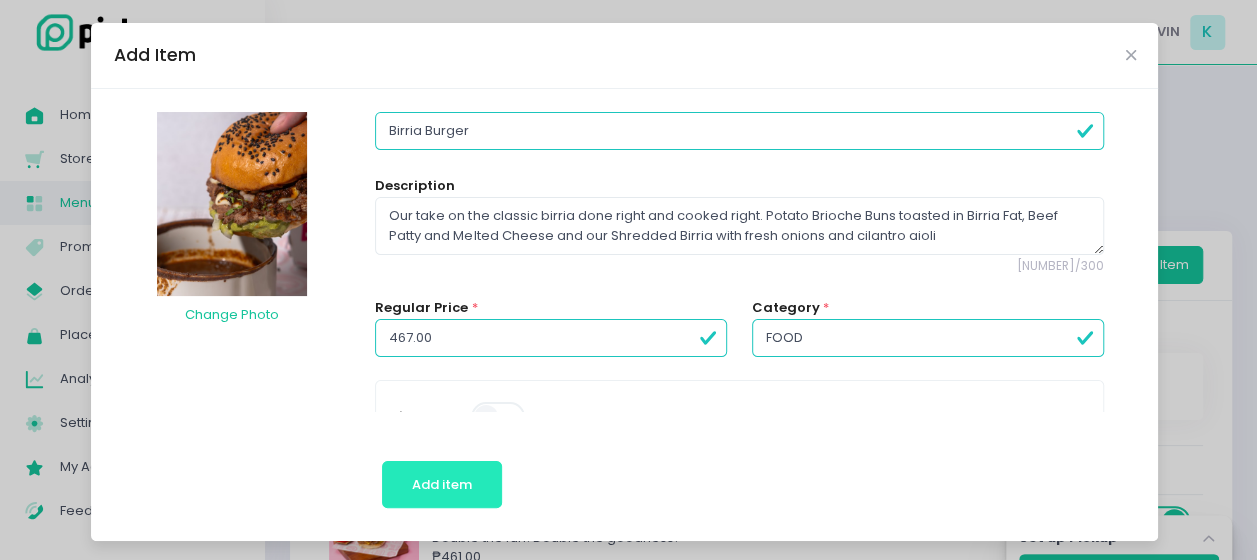 click on "Add item" at bounding box center (442, 485) 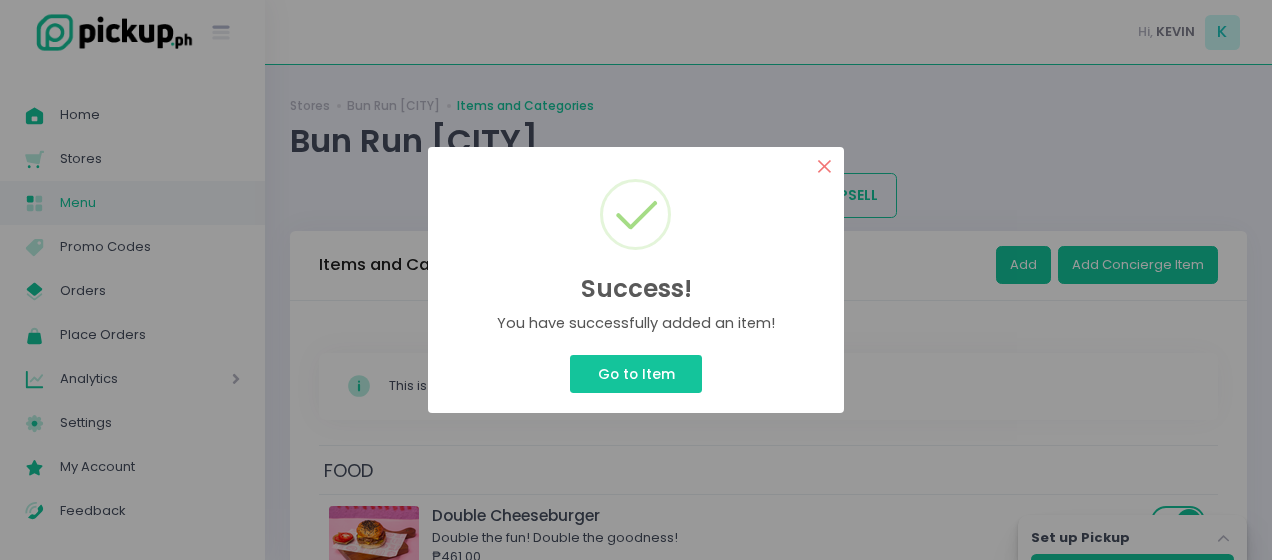 click on "×" at bounding box center (824, 166) 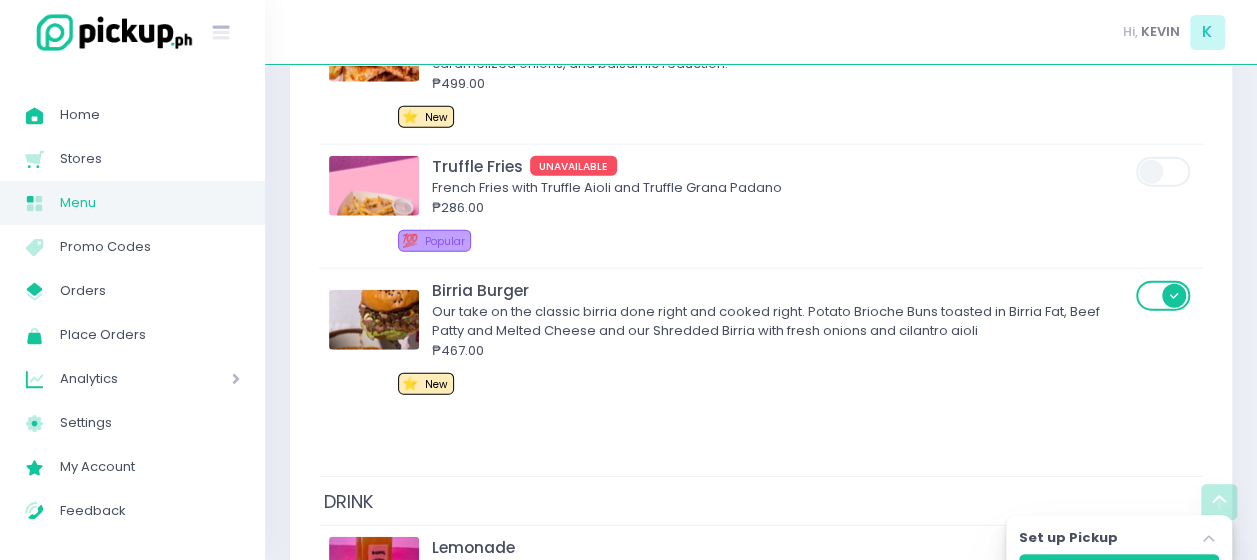 scroll, scrollTop: 2327, scrollLeft: 0, axis: vertical 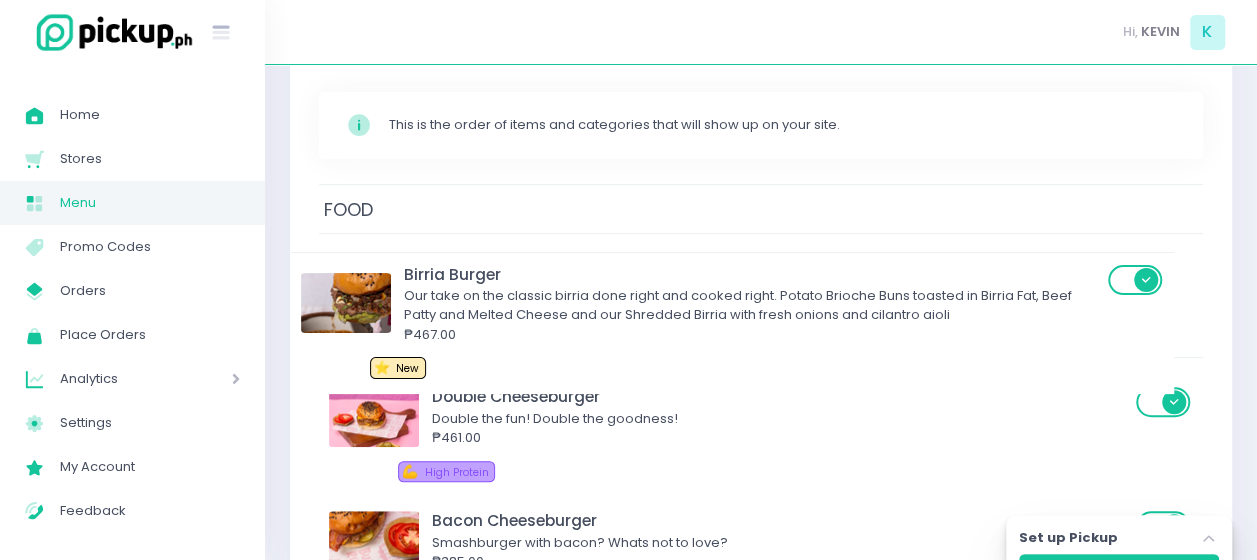 drag, startPoint x: 690, startPoint y: 350, endPoint x: 662, endPoint y: 346, distance: 28.284271 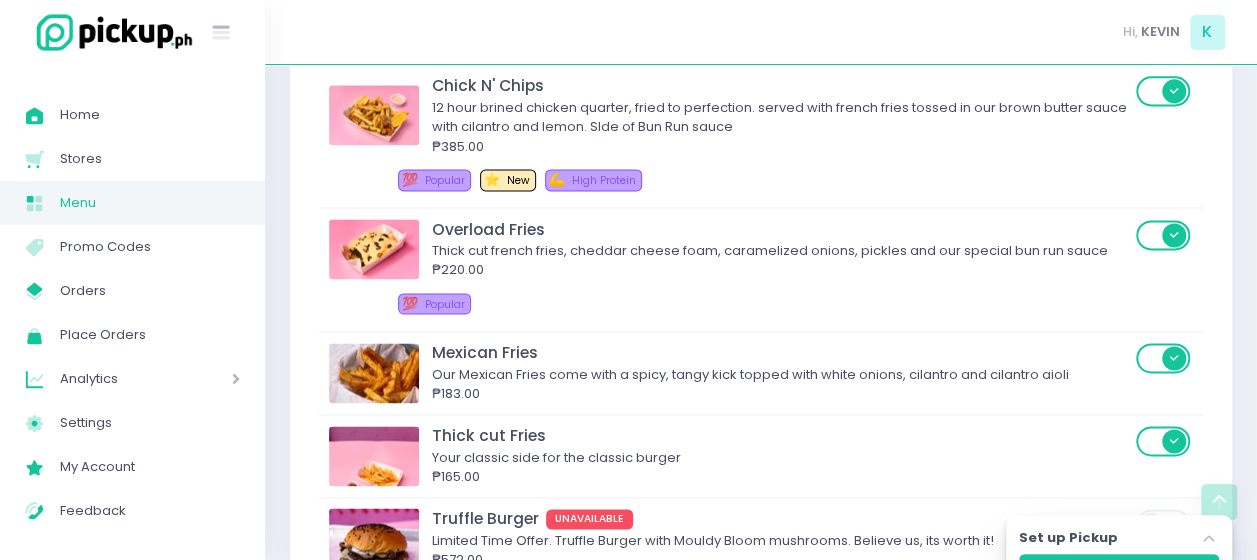 scroll, scrollTop: 1318, scrollLeft: 0, axis: vertical 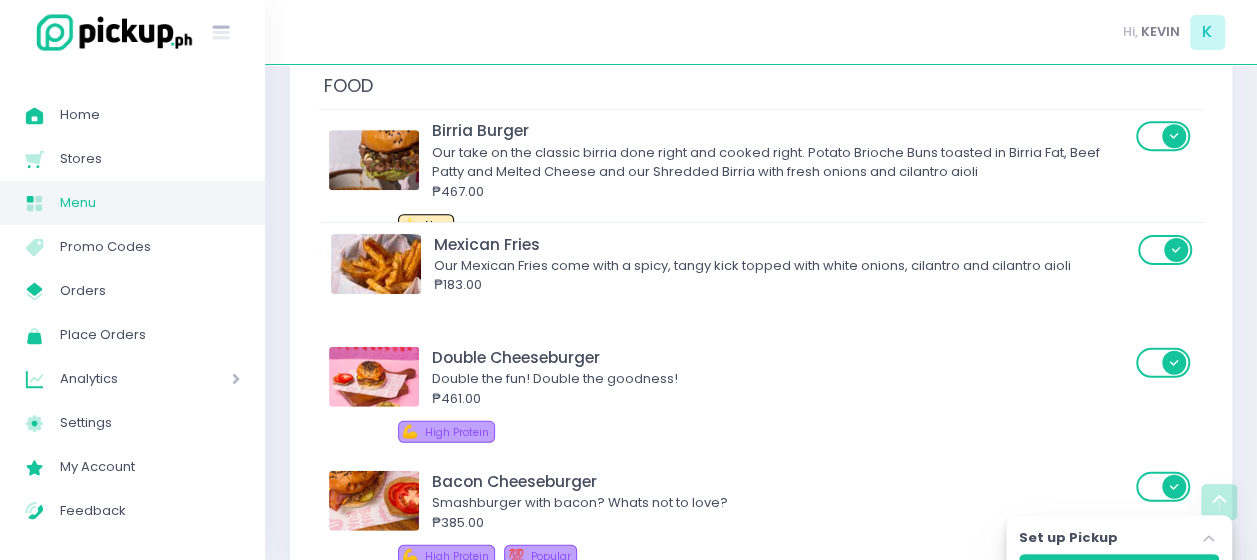 drag, startPoint x: 683, startPoint y: 386, endPoint x: 684, endPoint y: 284, distance: 102.0049 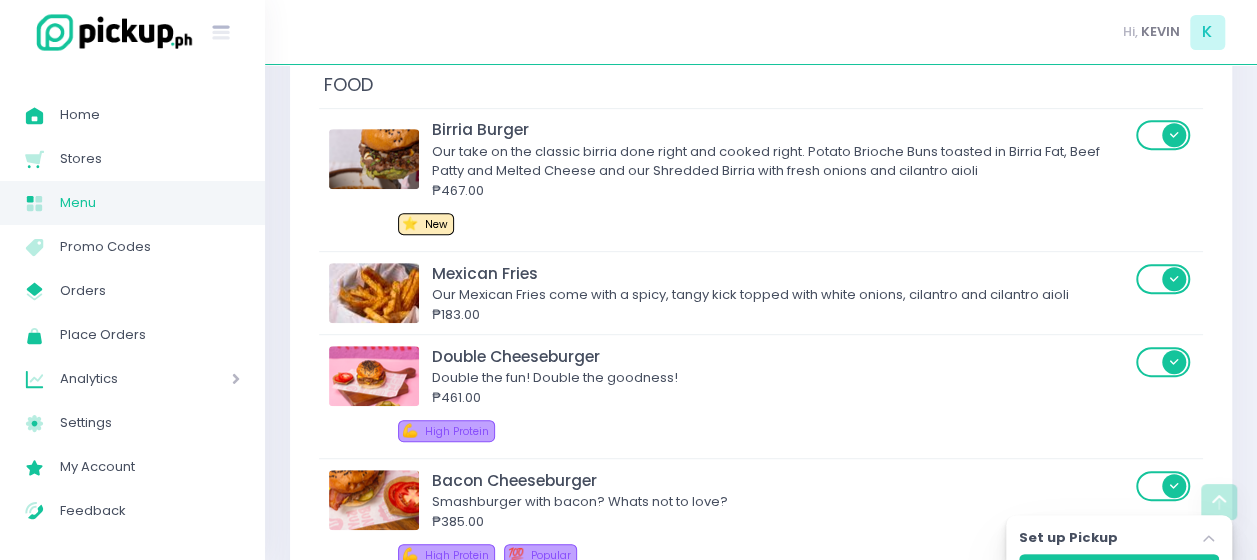 scroll, scrollTop: 387, scrollLeft: 0, axis: vertical 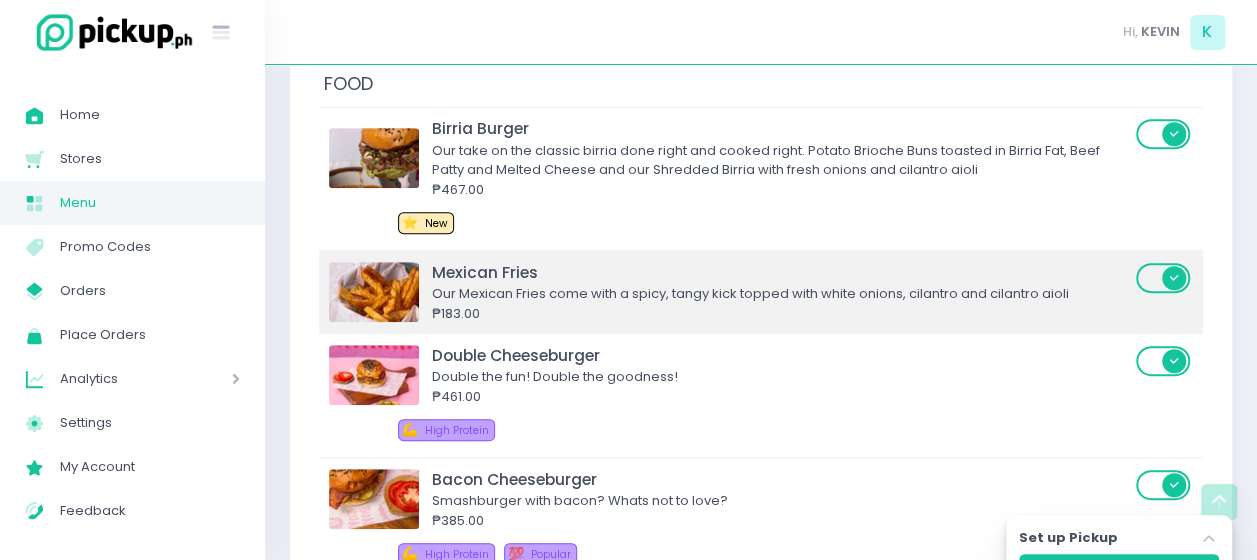 drag, startPoint x: 684, startPoint y: 284, endPoint x: 518, endPoint y: 248, distance: 169.85876 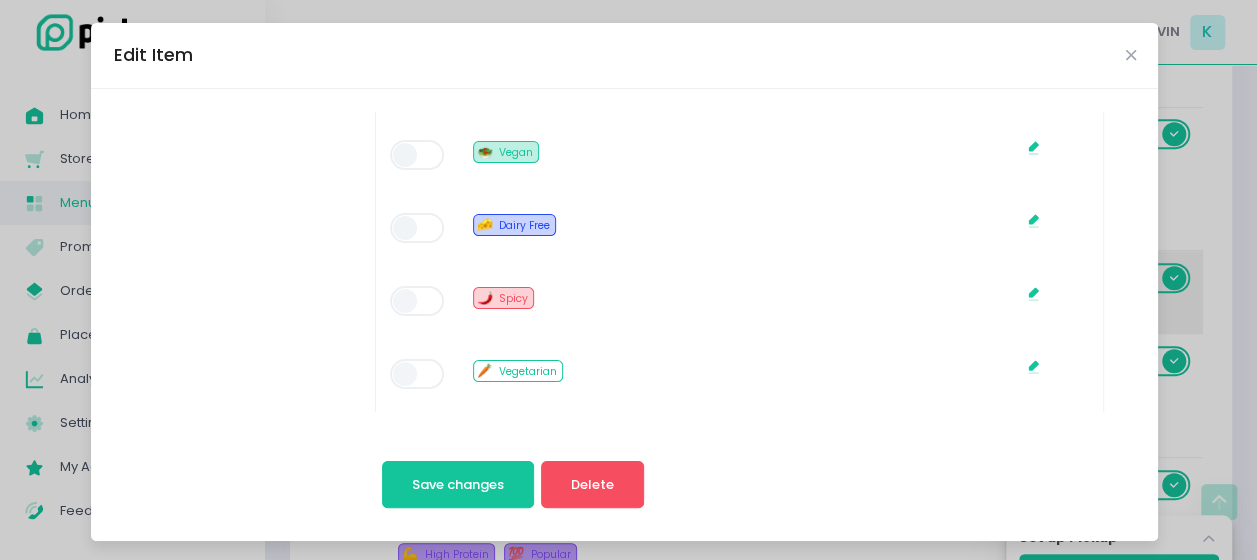 scroll, scrollTop: 1149, scrollLeft: 0, axis: vertical 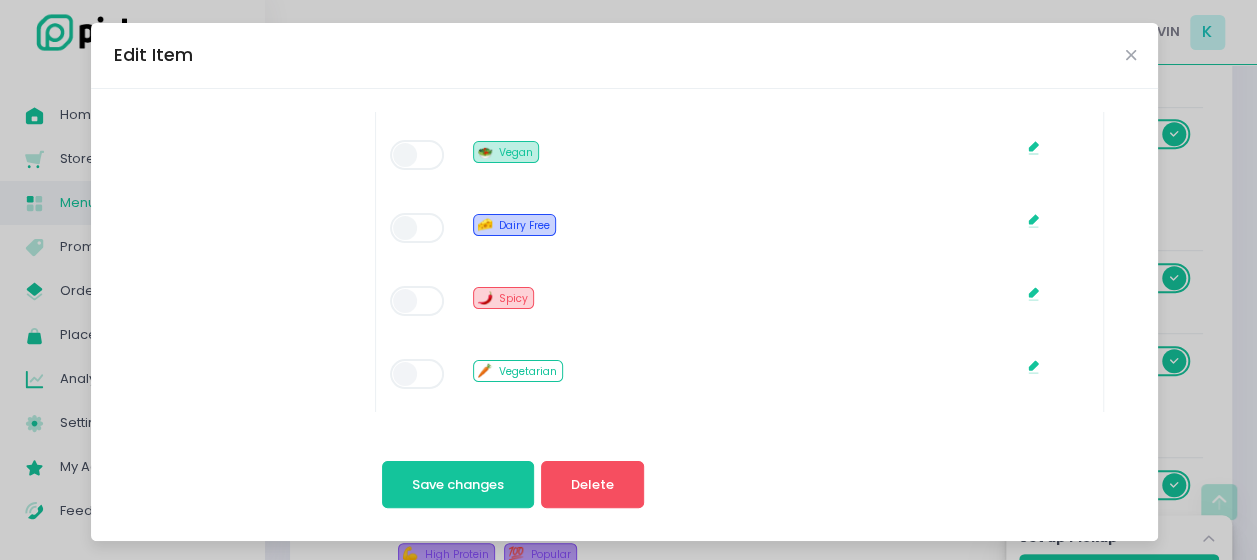 click at bounding box center (418, 301) 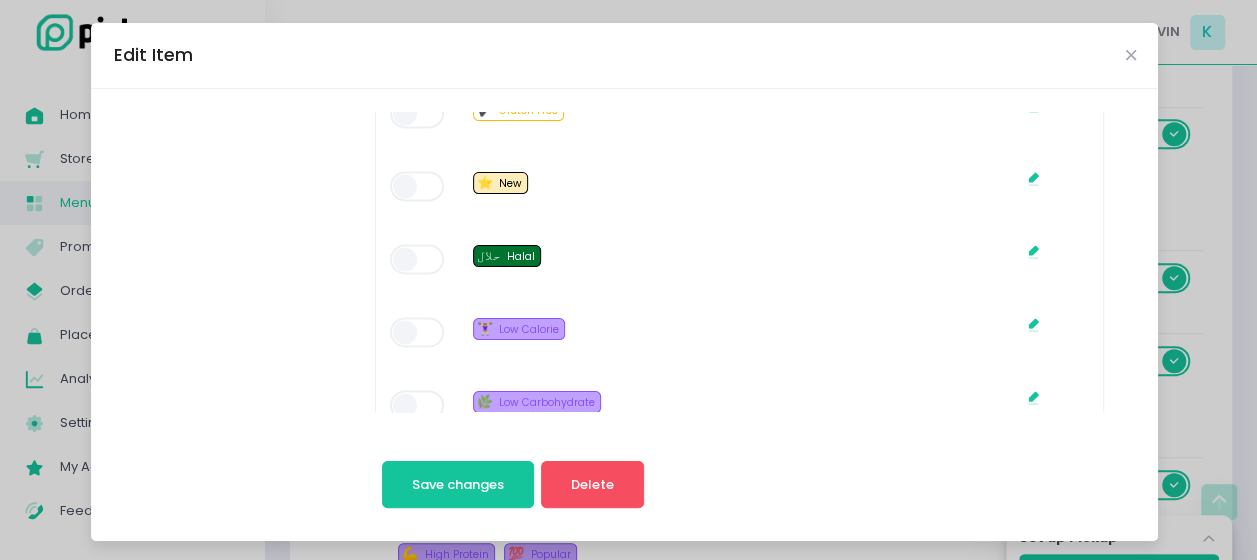 scroll, scrollTop: 1486, scrollLeft: 0, axis: vertical 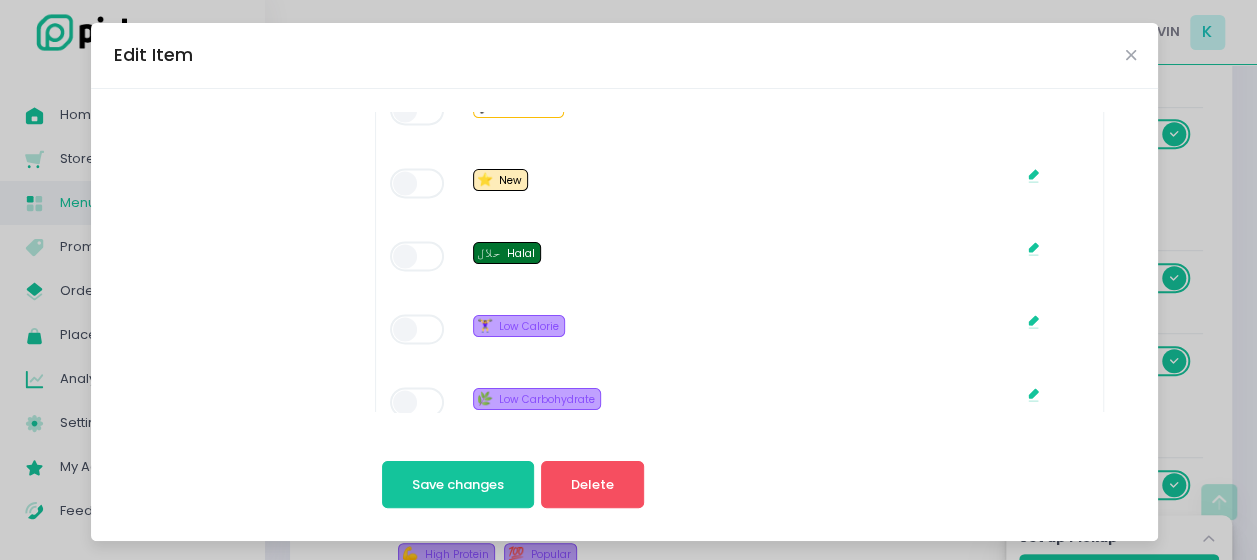click on "⭐ New" at bounding box center [458, 186] 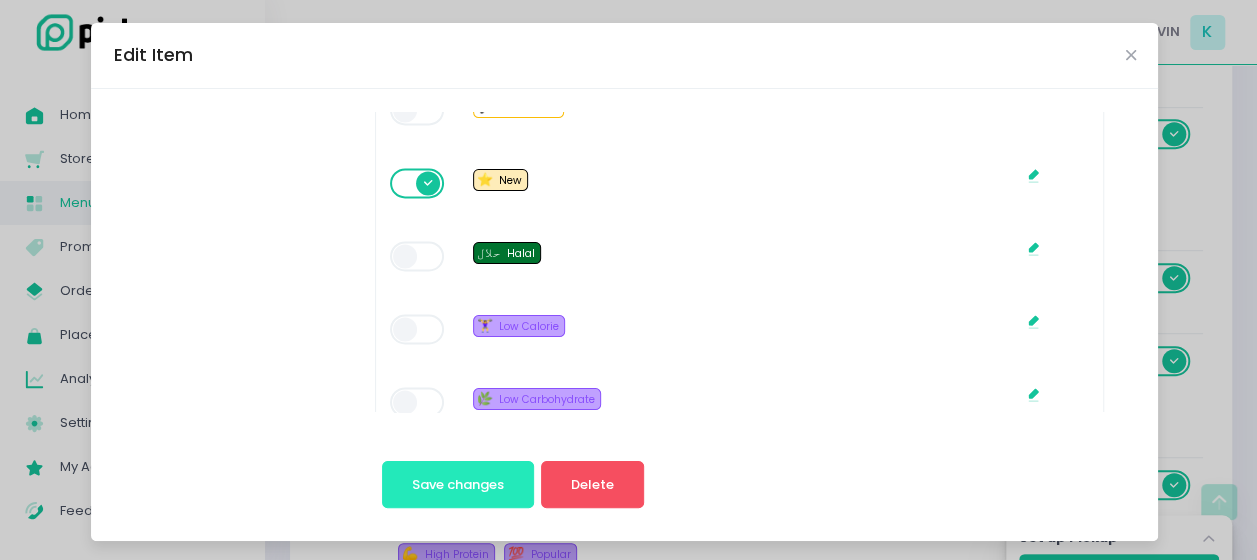 click on "Save changes" at bounding box center (458, 484) 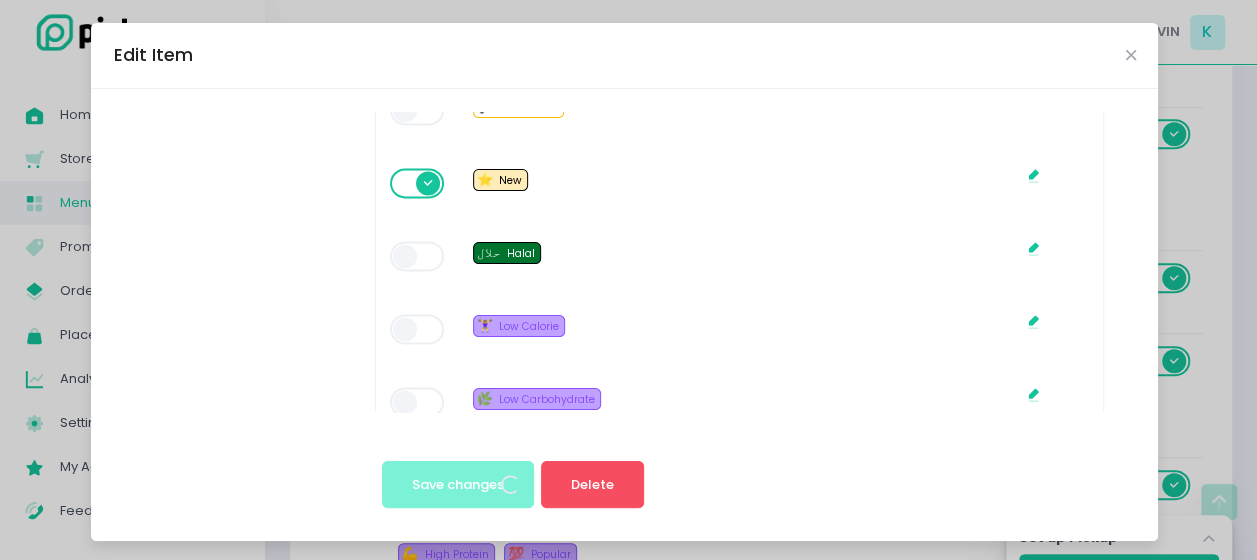scroll, scrollTop: 10, scrollLeft: 0, axis: vertical 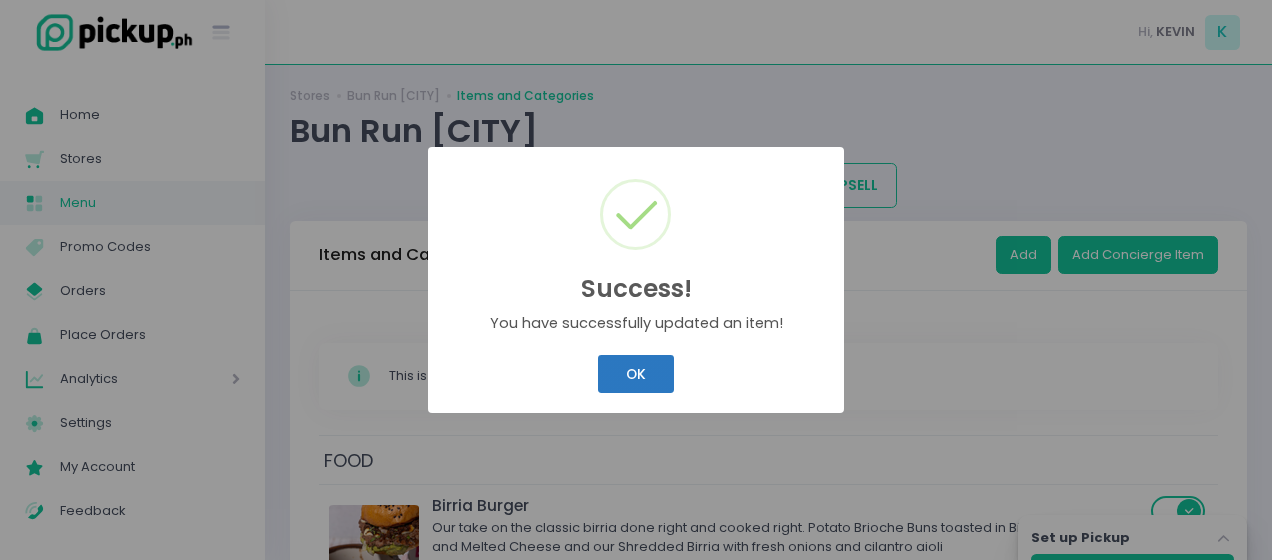 click on "Success! × You have successfully updated an item! OK Cancel" at bounding box center [636, 280] 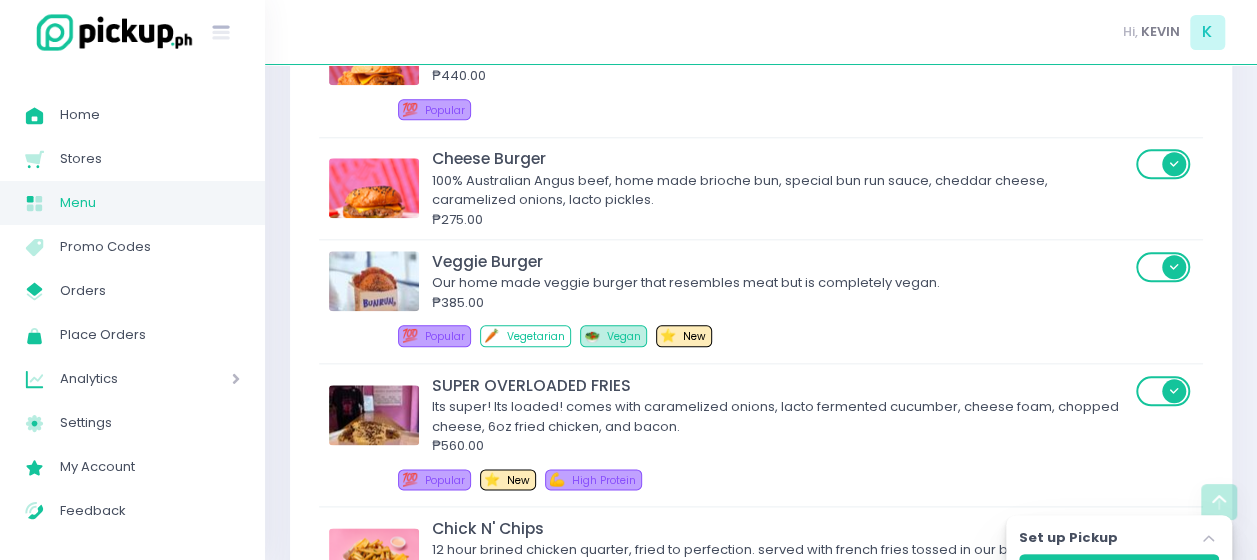 scroll, scrollTop: 996, scrollLeft: 0, axis: vertical 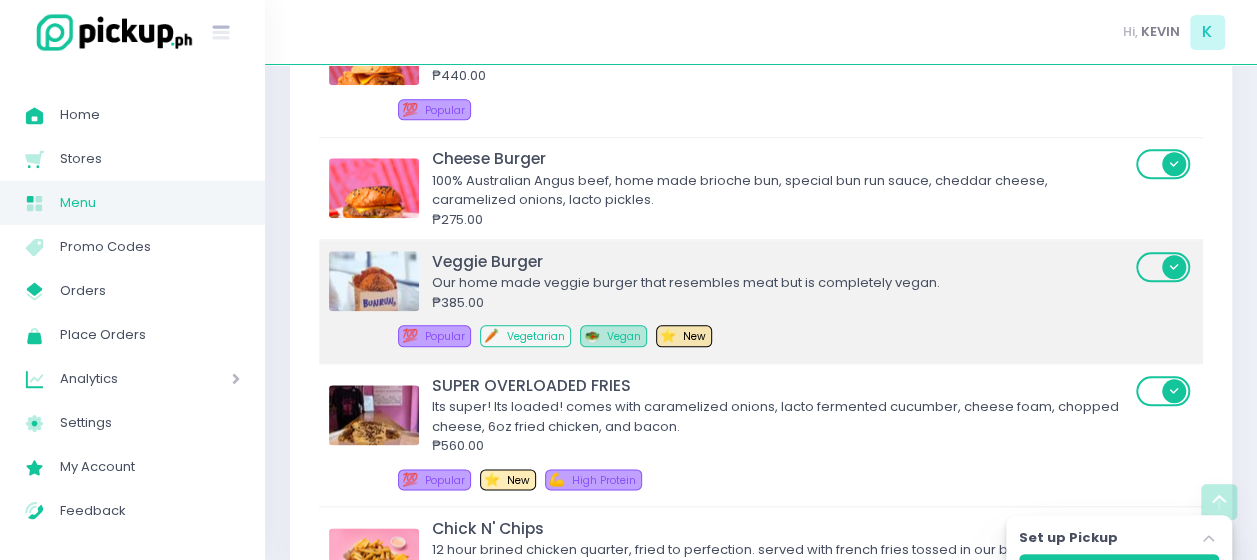 click on "₱385.00" at bounding box center (781, 303) 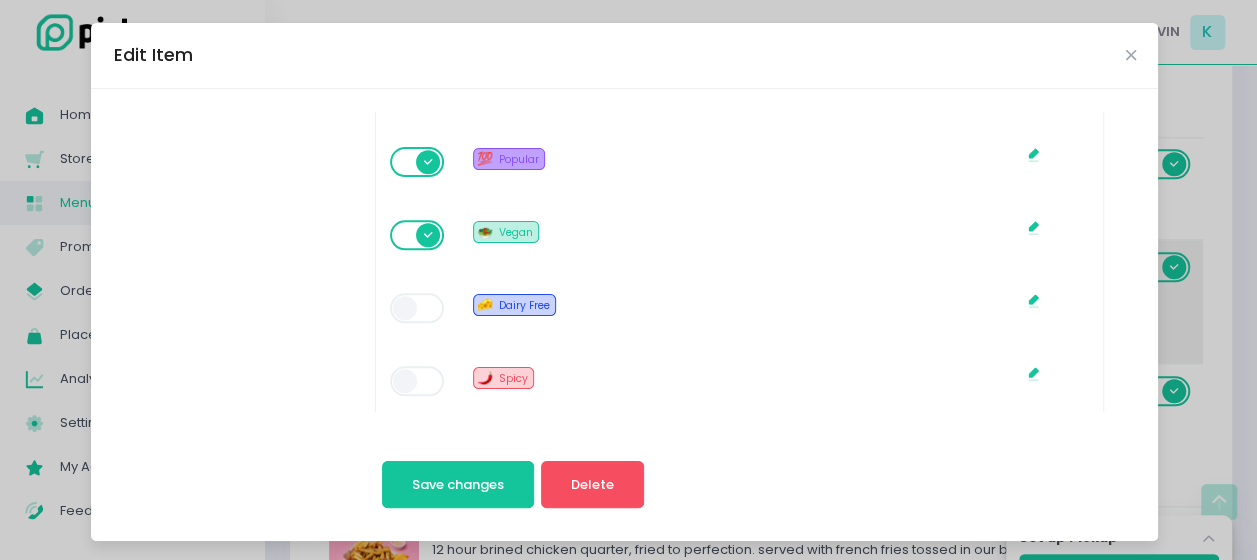 scroll, scrollTop: 1070, scrollLeft: 0, axis: vertical 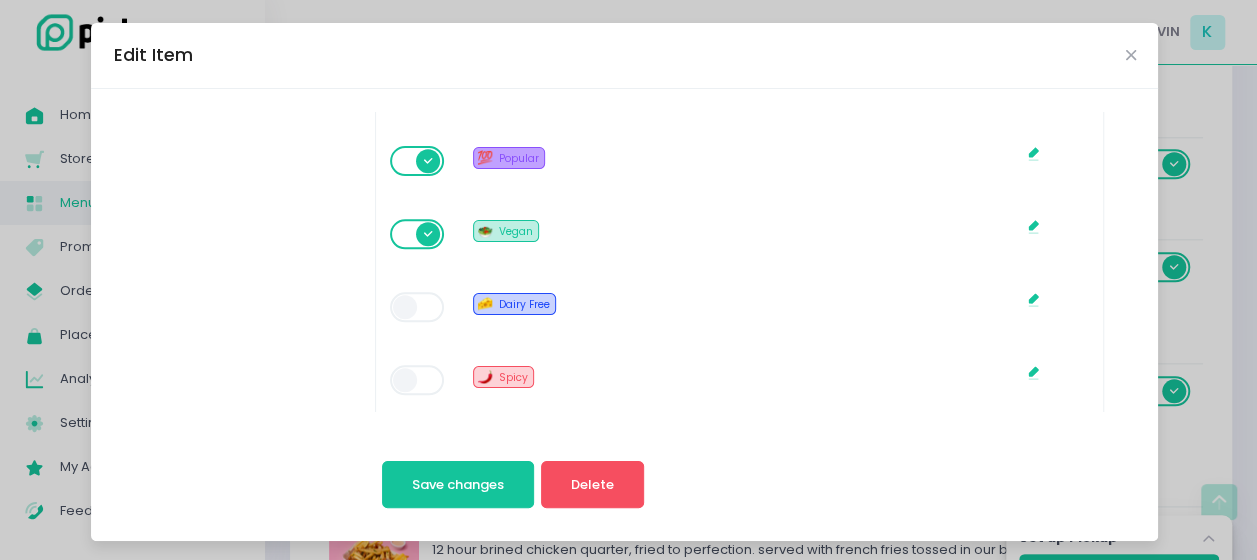 click at bounding box center [418, 161] 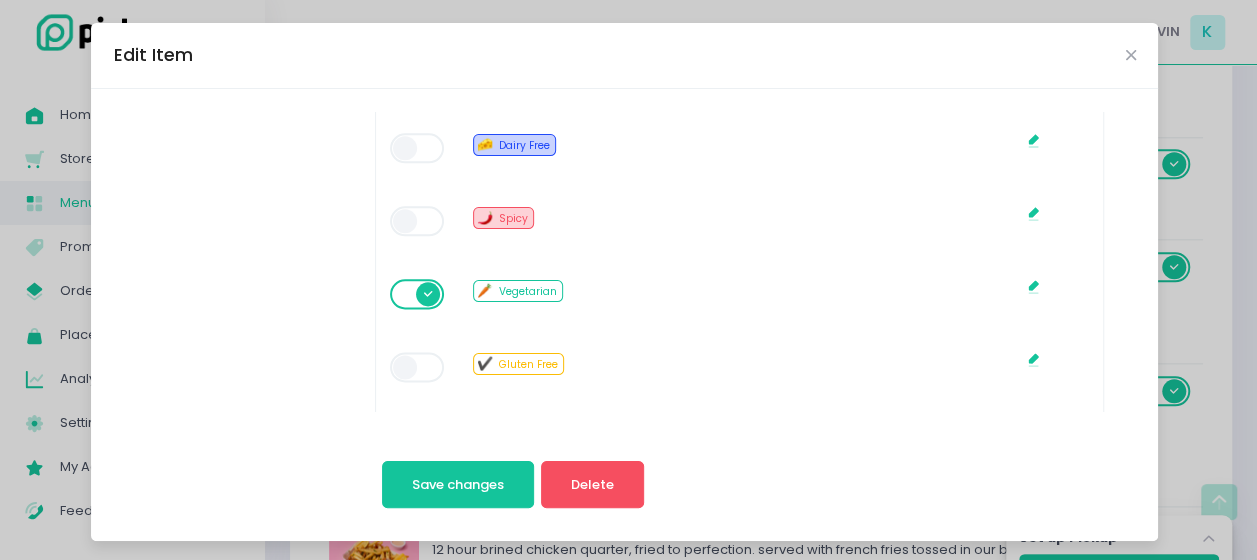 scroll, scrollTop: 1280, scrollLeft: 0, axis: vertical 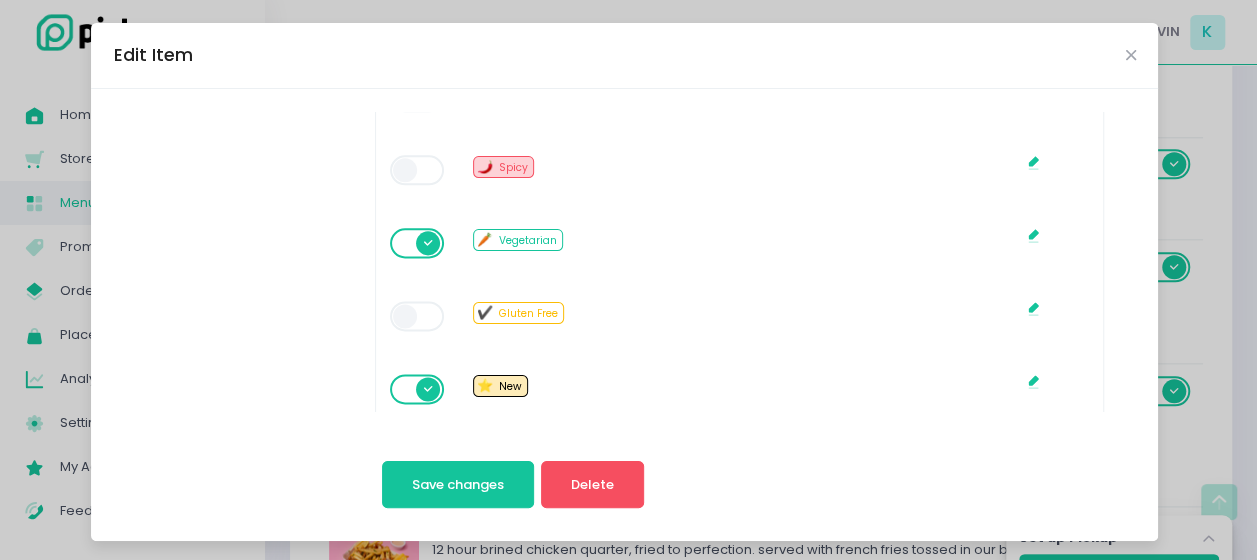 click at bounding box center [418, 389] 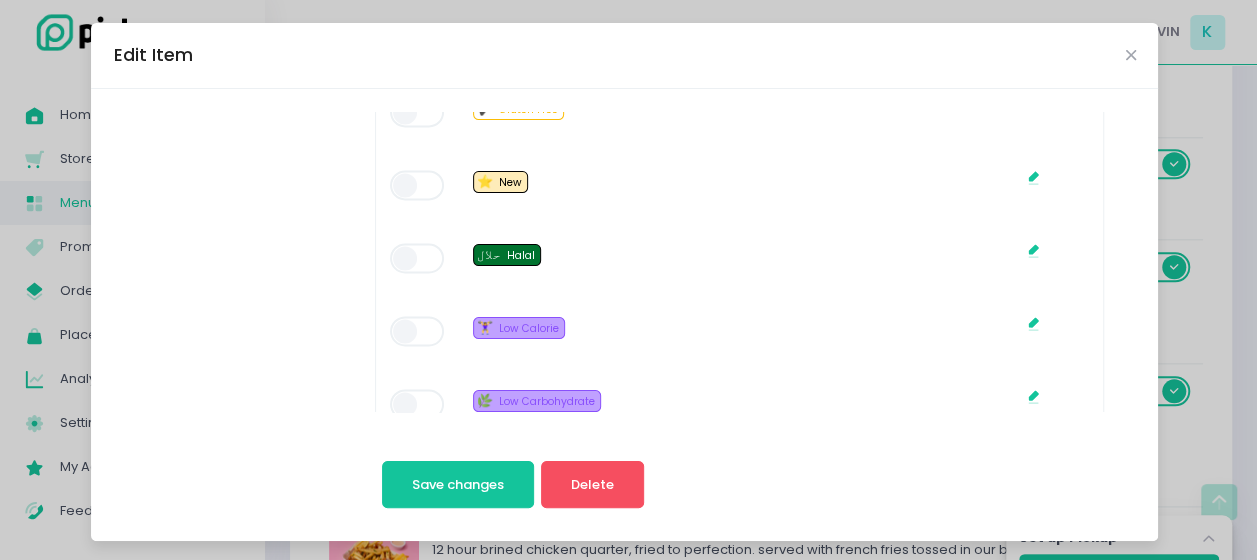 scroll, scrollTop: 1747, scrollLeft: 0, axis: vertical 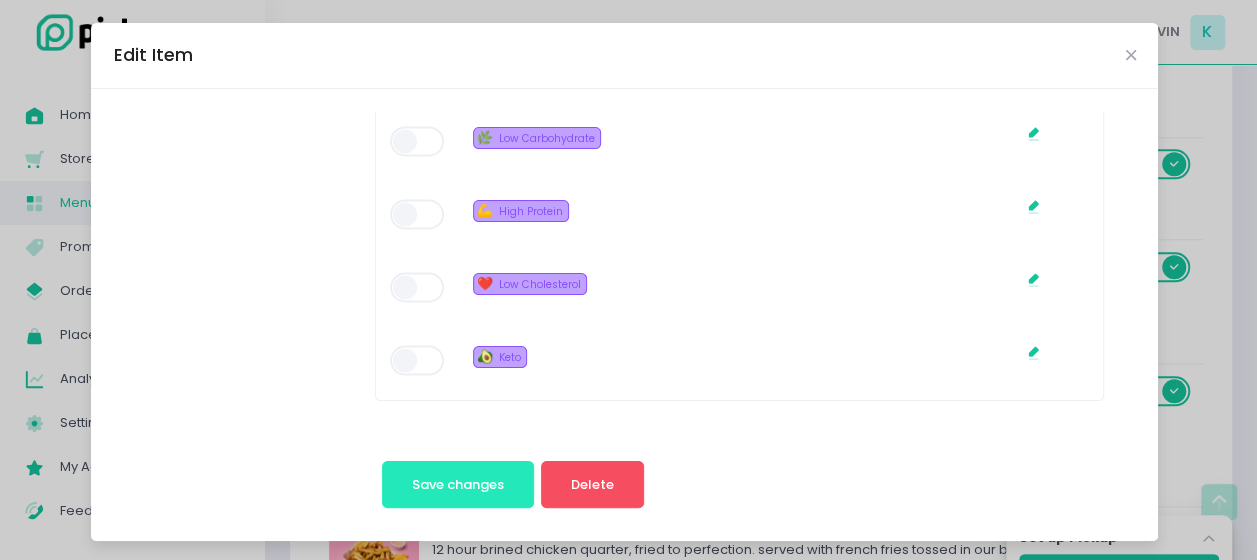 click on "Save changes" at bounding box center (458, 484) 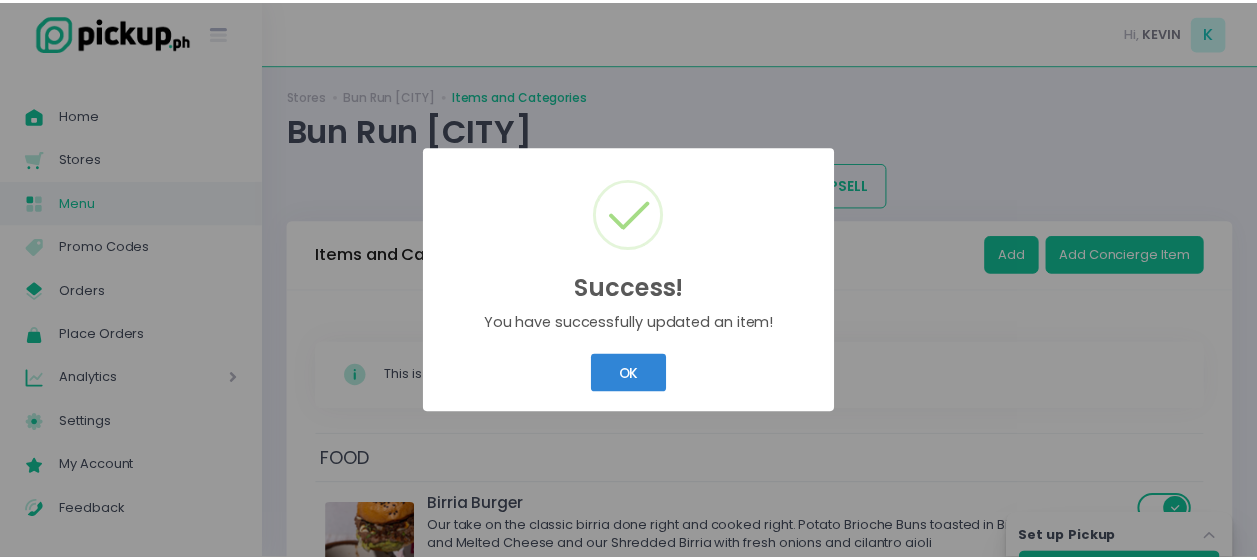 scroll, scrollTop: 996, scrollLeft: 0, axis: vertical 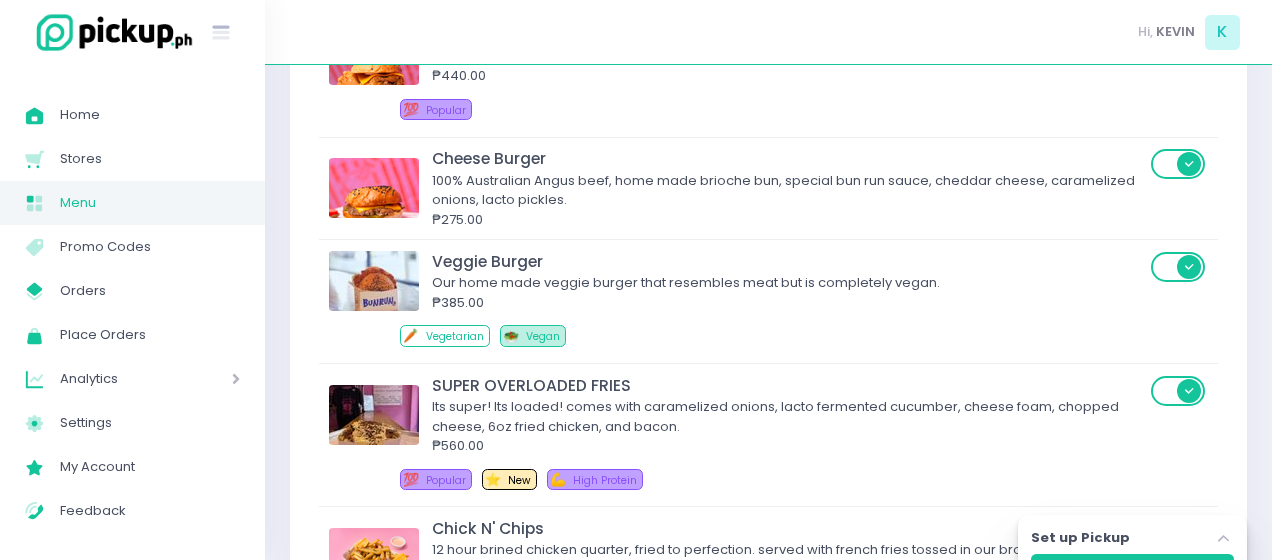 click on "Success! × You have successfully updated an item! OK Cancel" at bounding box center (636, 280) 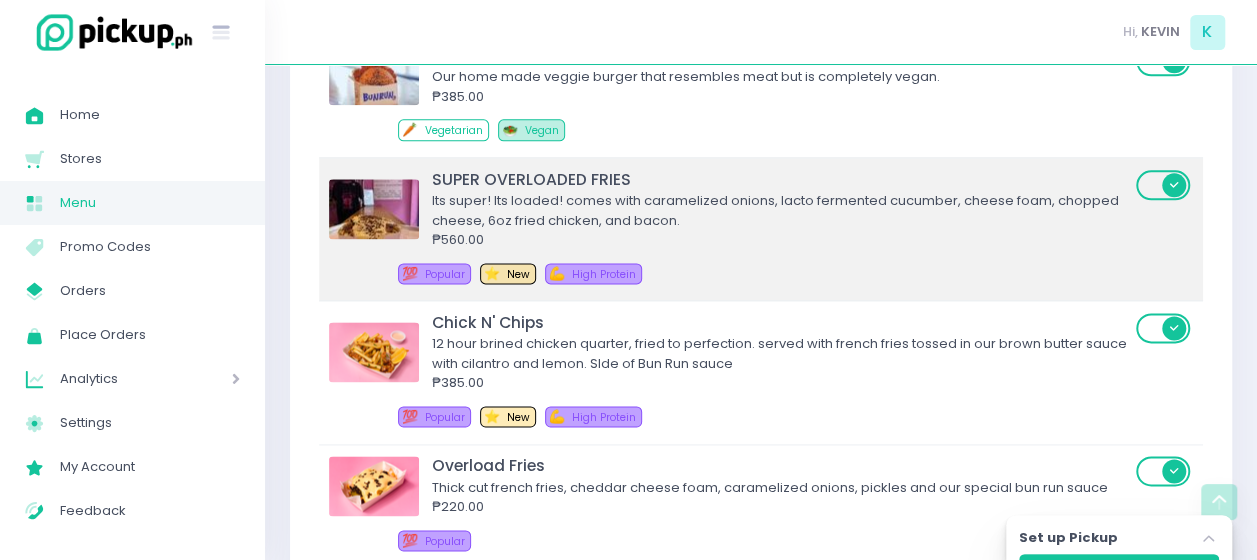 scroll, scrollTop: 1218, scrollLeft: 0, axis: vertical 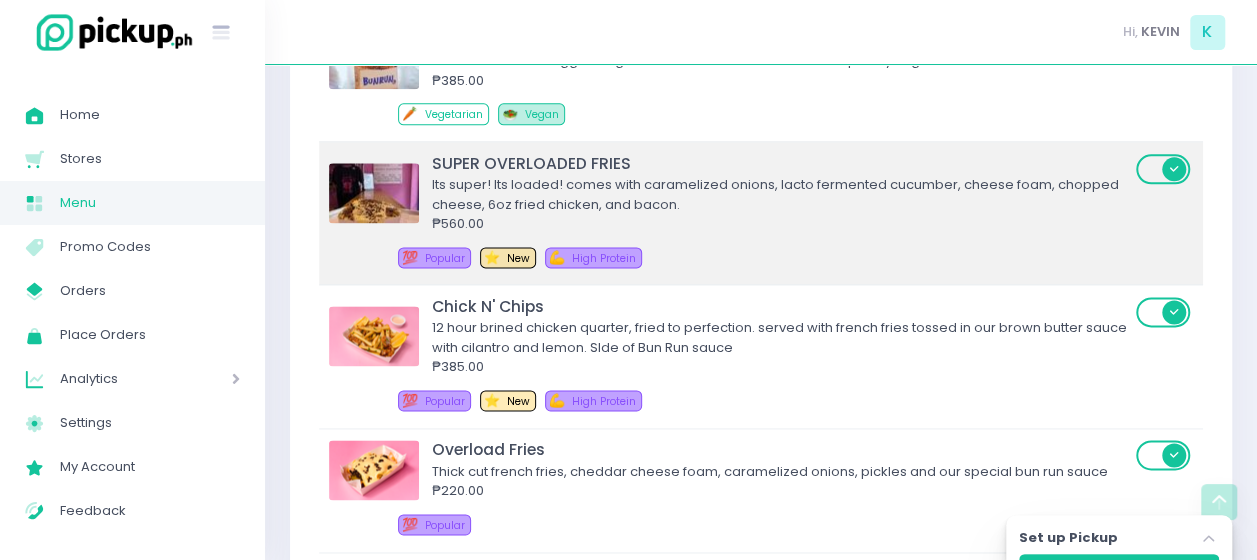 click on "Its super! Its loaded! comes with caramelized onions, lacto fermented cucumber, cheese foam, chopped cheese, 6oz fried chicken, and bacon." at bounding box center (781, 194) 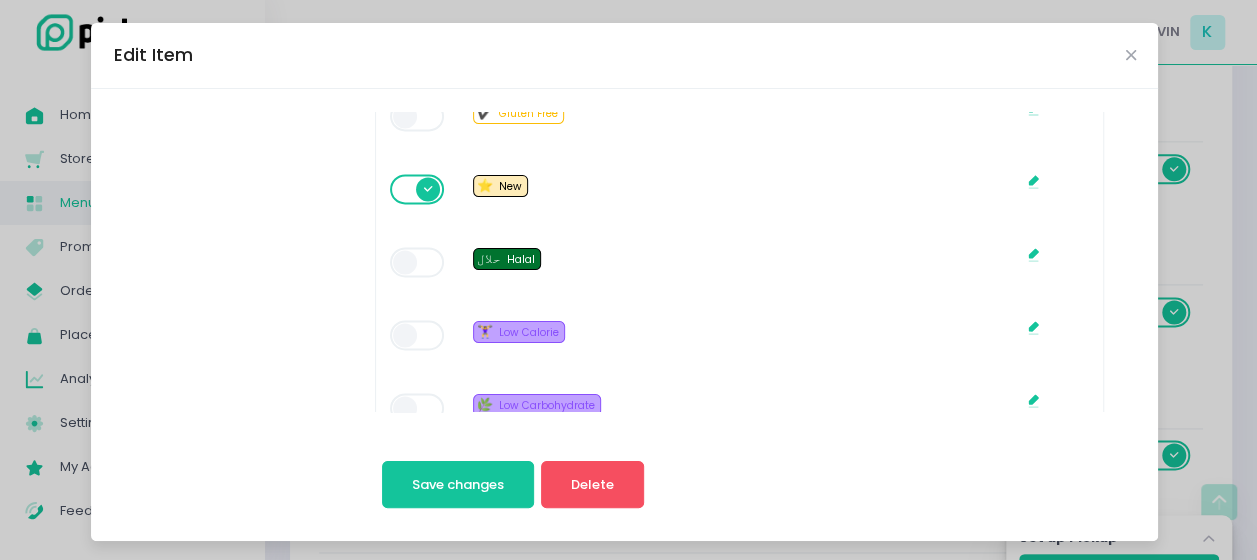 scroll, scrollTop: 1478, scrollLeft: 0, axis: vertical 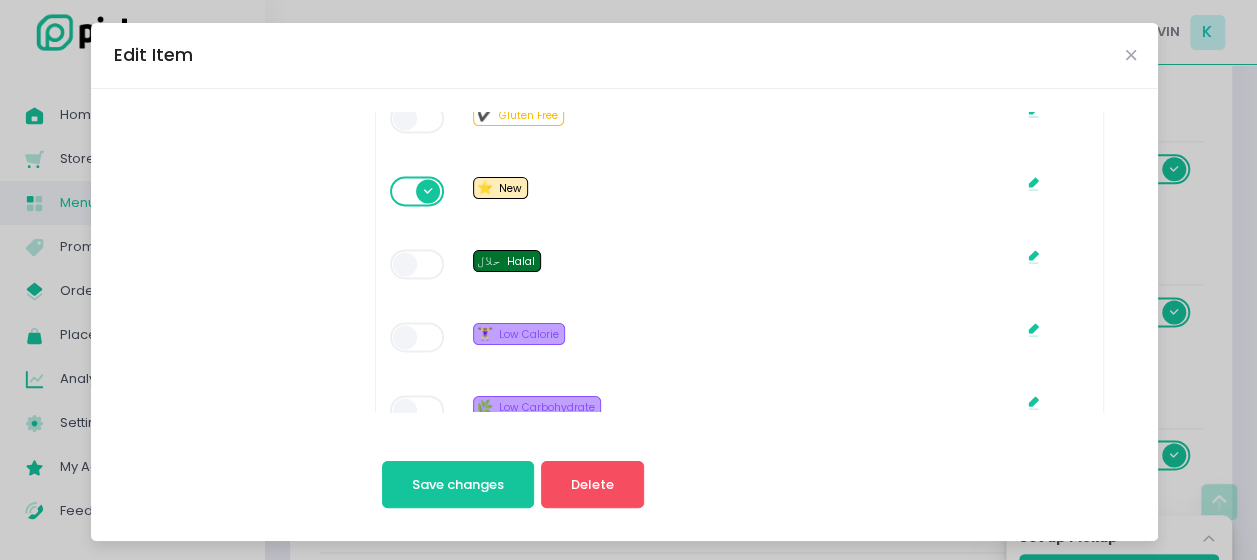 click at bounding box center (418, 191) 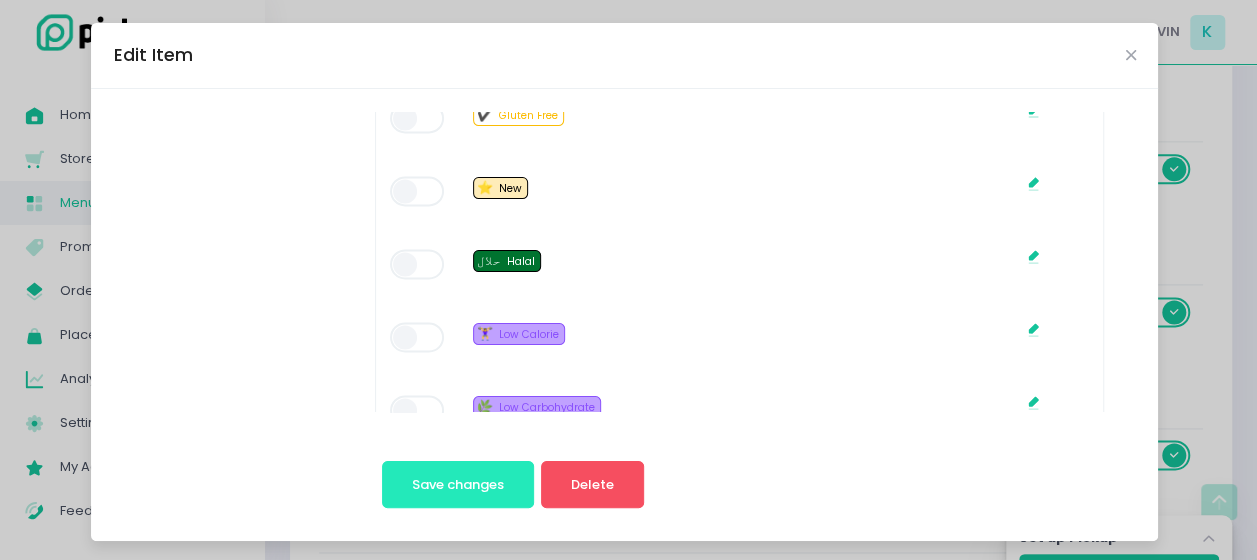 click on "Save changes" at bounding box center (458, 484) 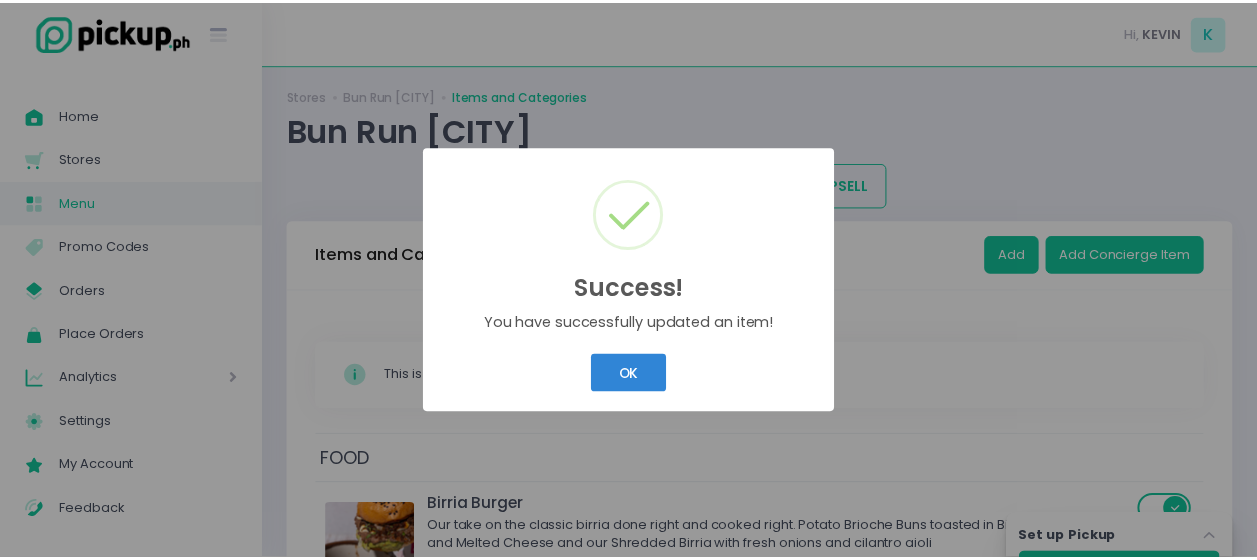 scroll, scrollTop: 1218, scrollLeft: 0, axis: vertical 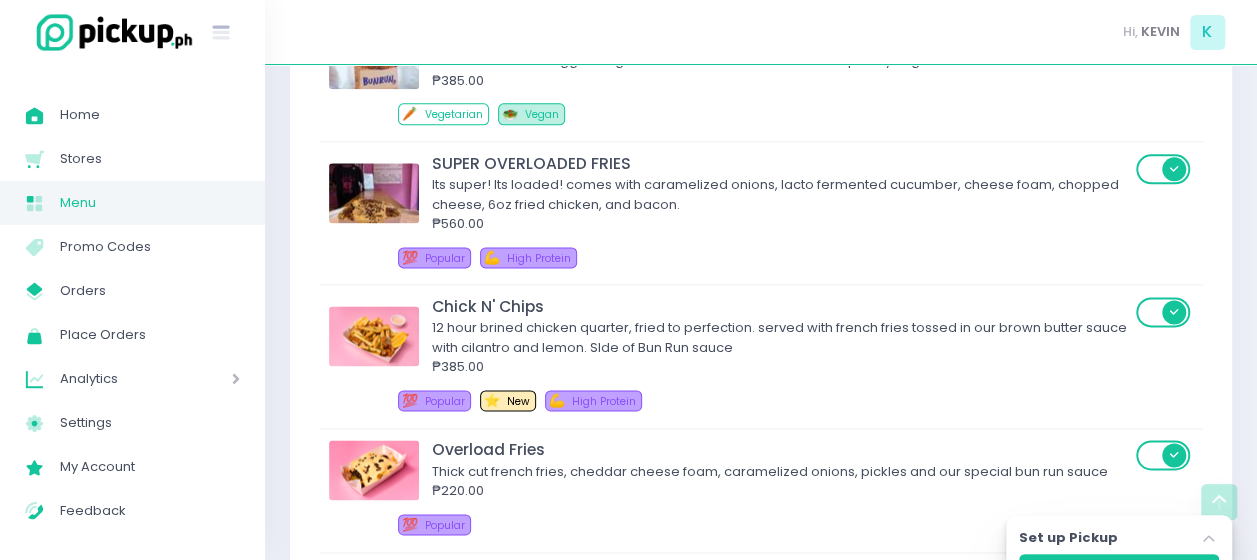 click on "High Protein" at bounding box center [603, 401] 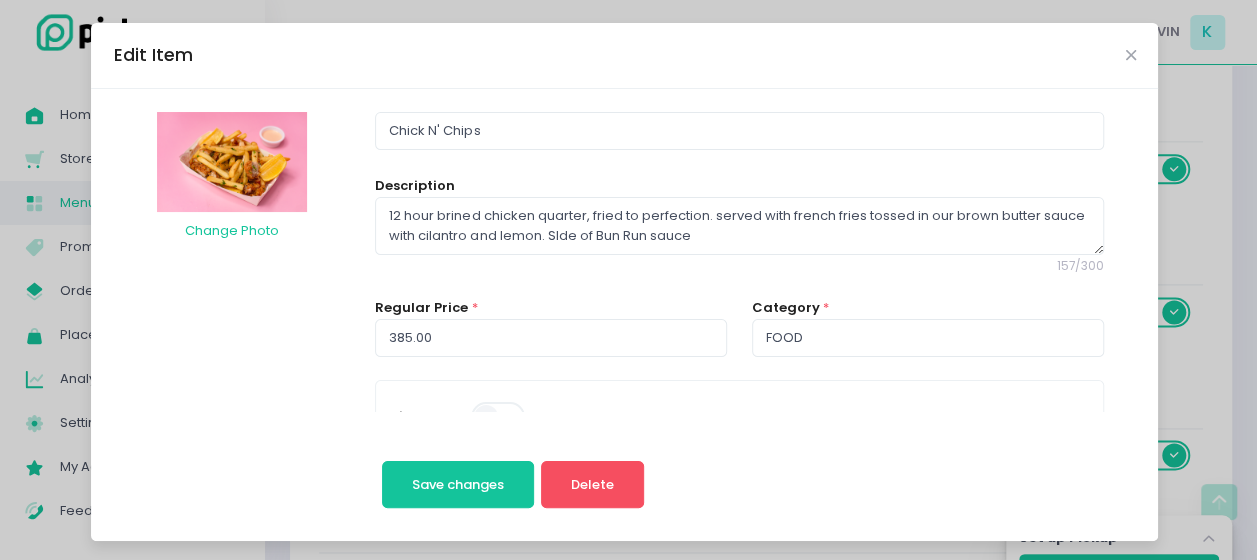 click on "Edit  Item" at bounding box center (624, 56) 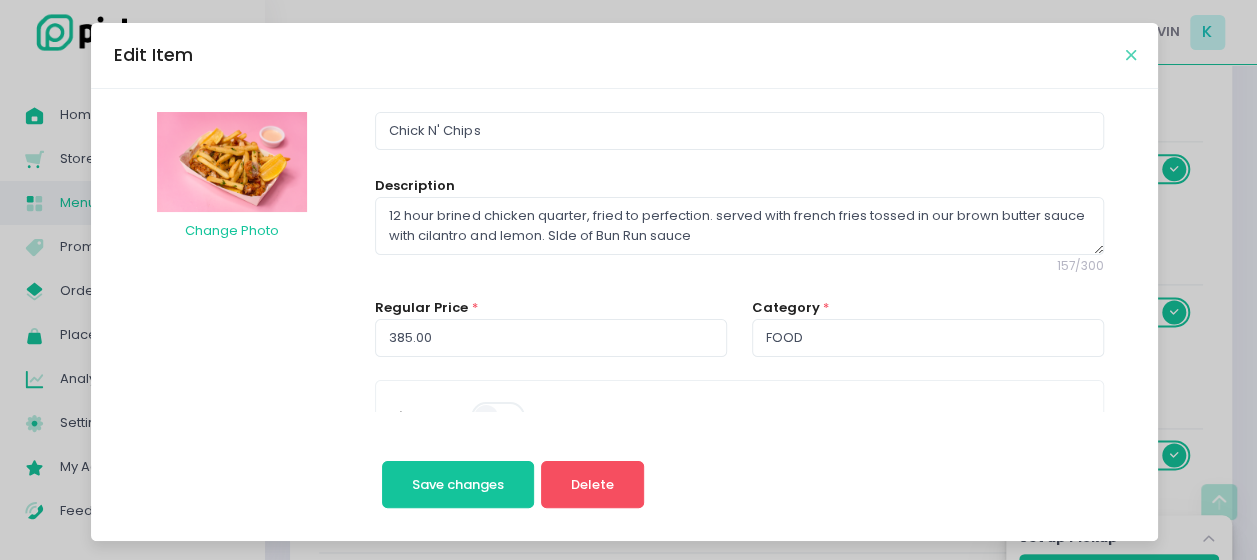 click at bounding box center [1130, 55] 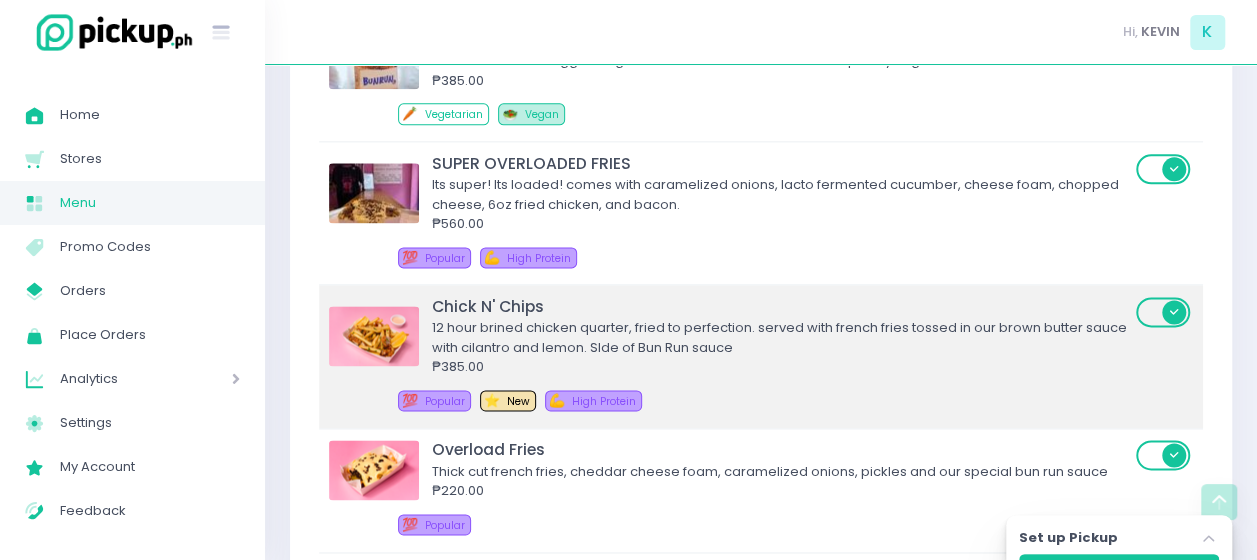 click on "12 hour brined chicken quarter, fried to perfection. served with french fries tossed in our brown butter sauce with cilantro and lemon. SIde of Bun Run sauce" at bounding box center [781, 337] 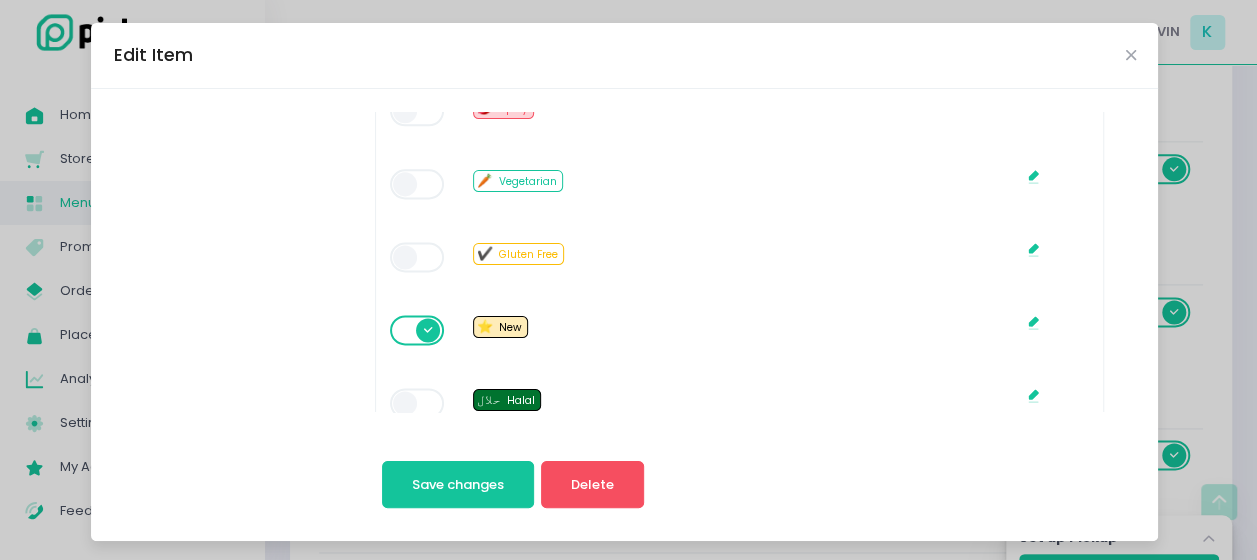 scroll, scrollTop: 1340, scrollLeft: 0, axis: vertical 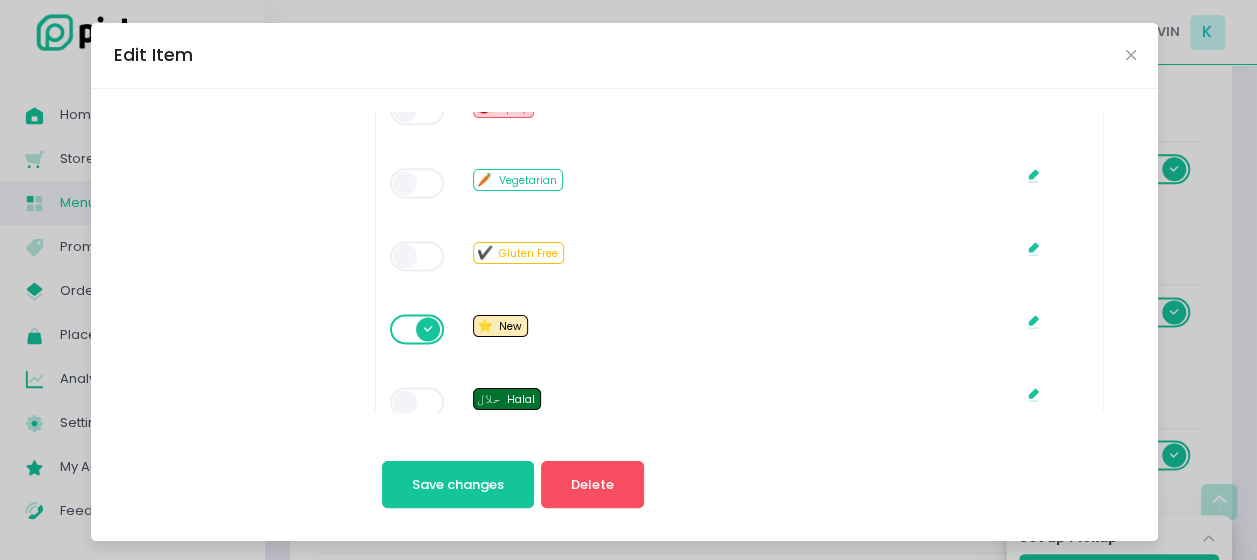 click at bounding box center [418, 329] 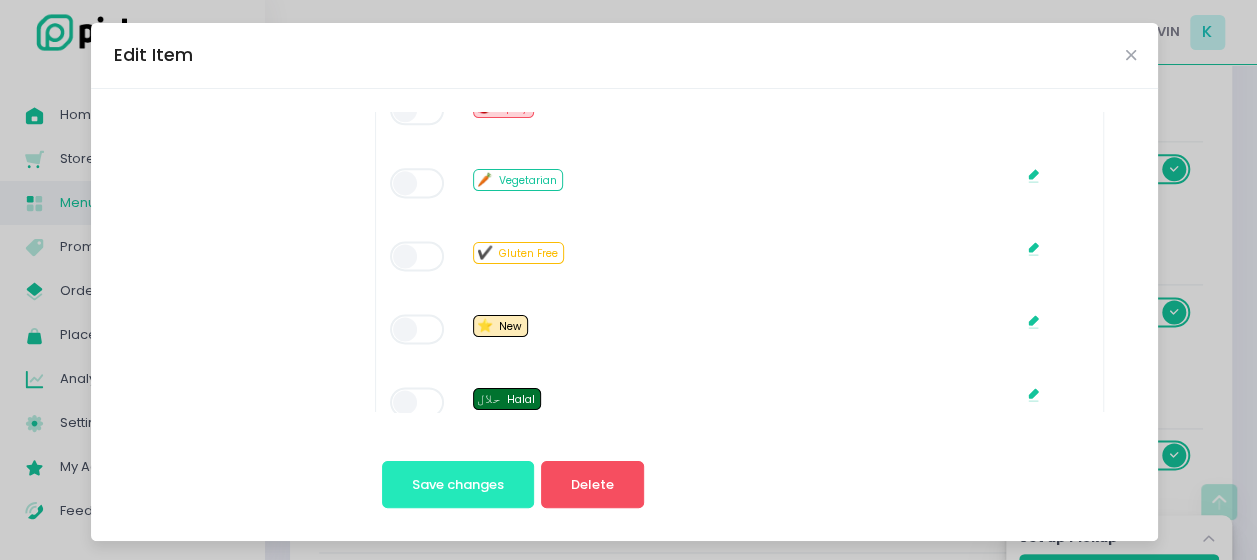 click on "Save changes" at bounding box center [458, 485] 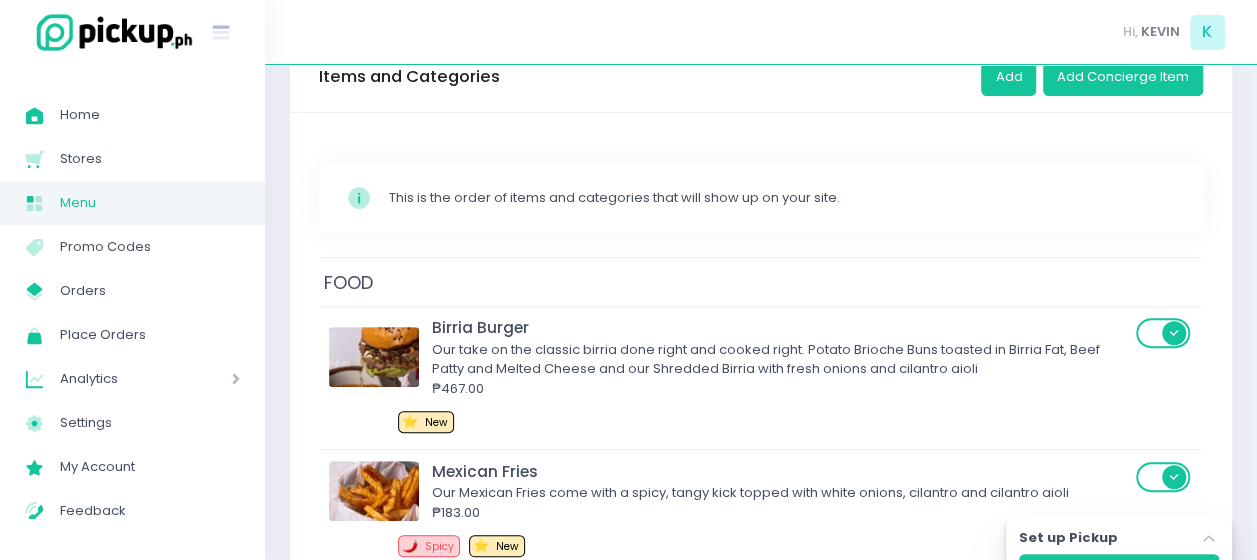 scroll, scrollTop: 190, scrollLeft: 0, axis: vertical 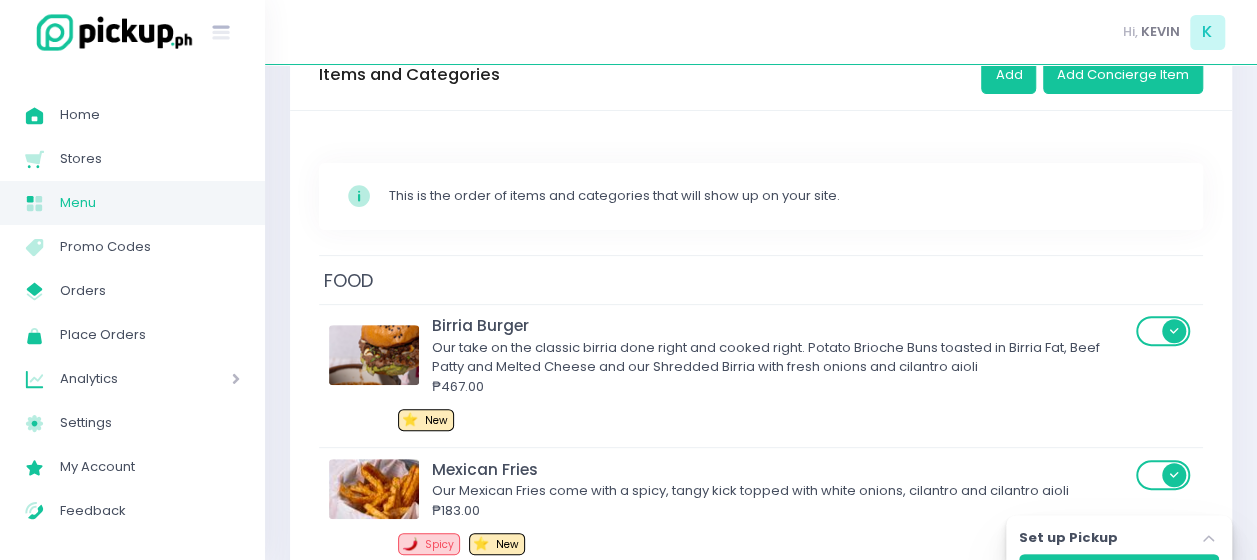 click on "Our take on the classic birria done right and cooked right. Potato Brioche Buns toasted in Birria Fat, Beef Patty and Melted Cheese and our Shredded Birria with fresh onions and cilantro aioli" at bounding box center [781, 357] 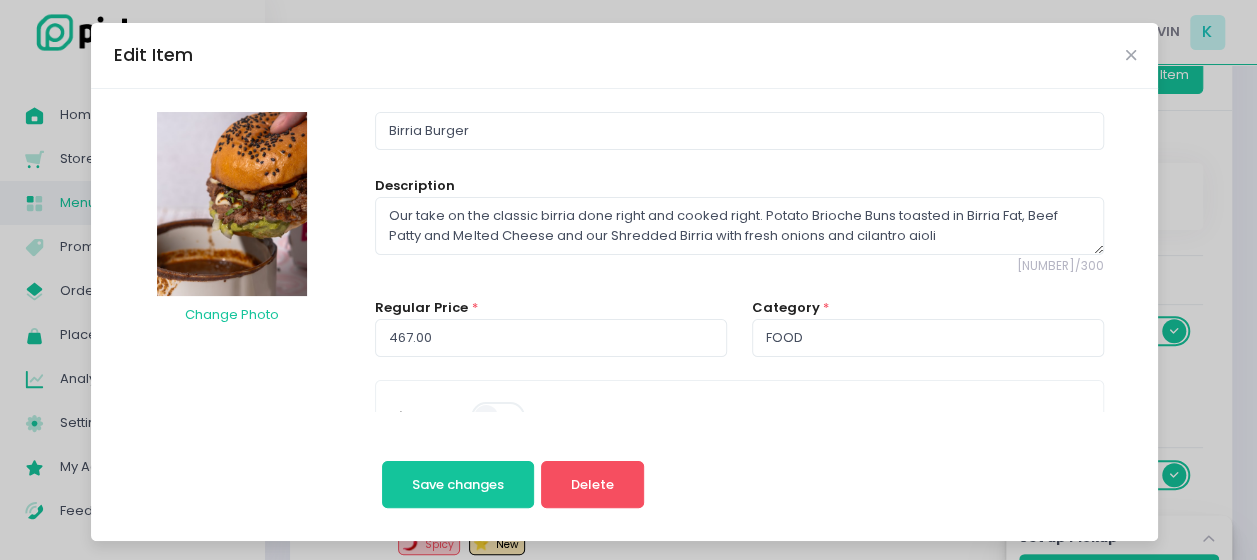 click on "Regular Price   *   [PRICE]" at bounding box center [551, 339] 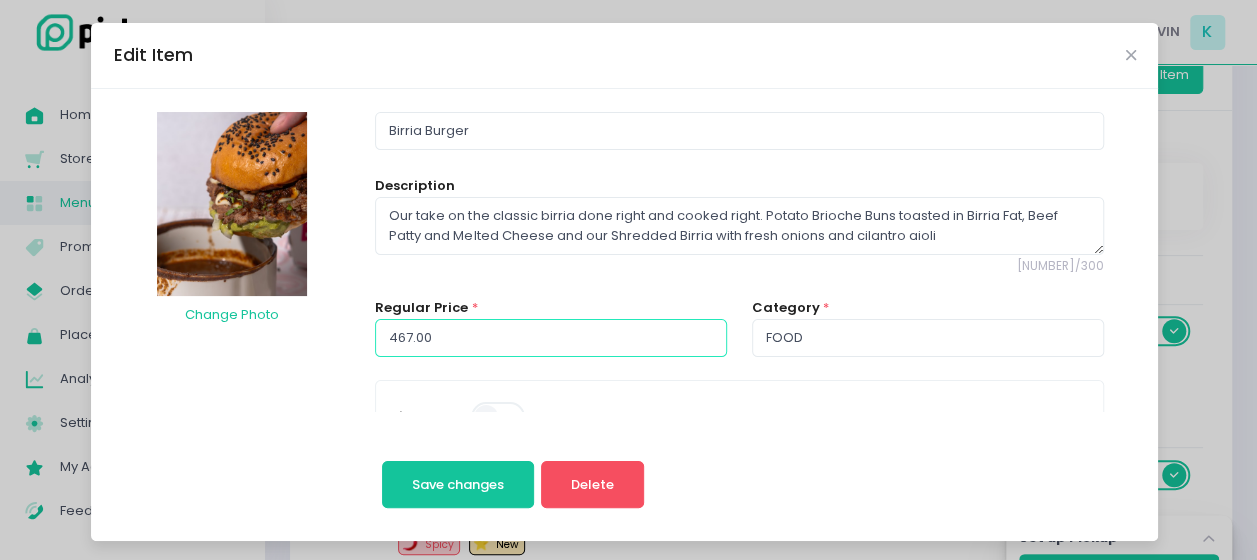 click on "467.00" at bounding box center [551, 338] 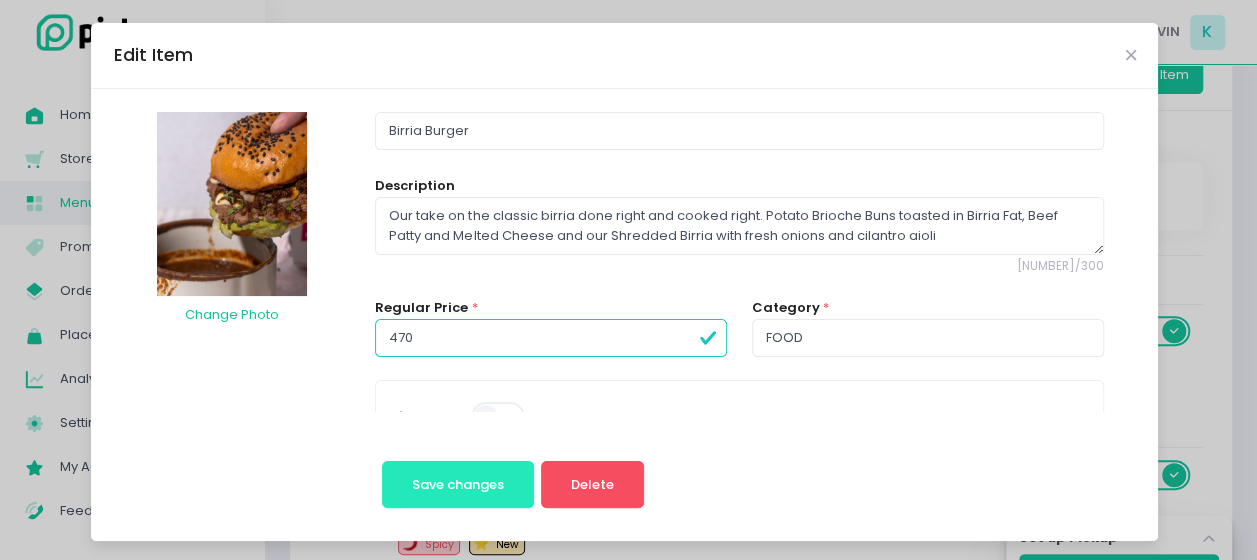 type on "470.00" 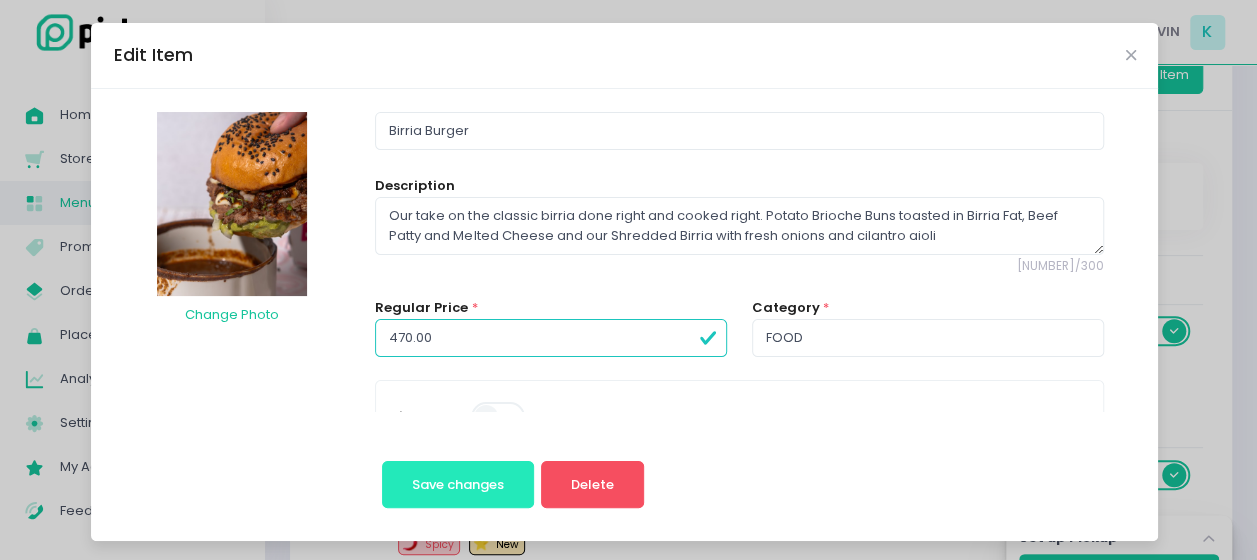 click on "Save changes" at bounding box center (458, 484) 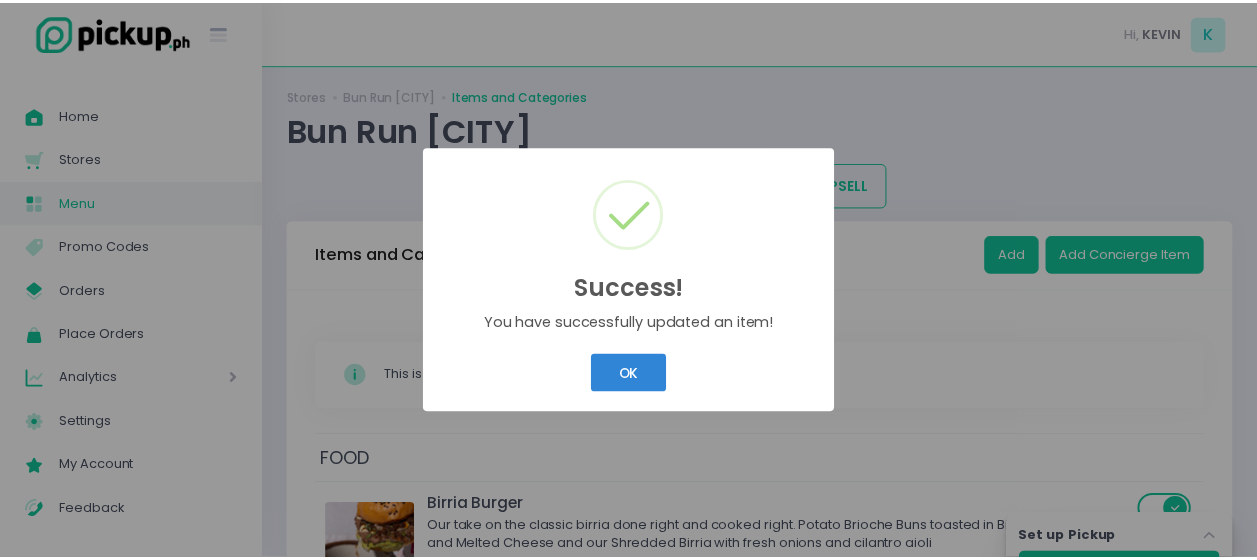 scroll, scrollTop: 190, scrollLeft: 0, axis: vertical 